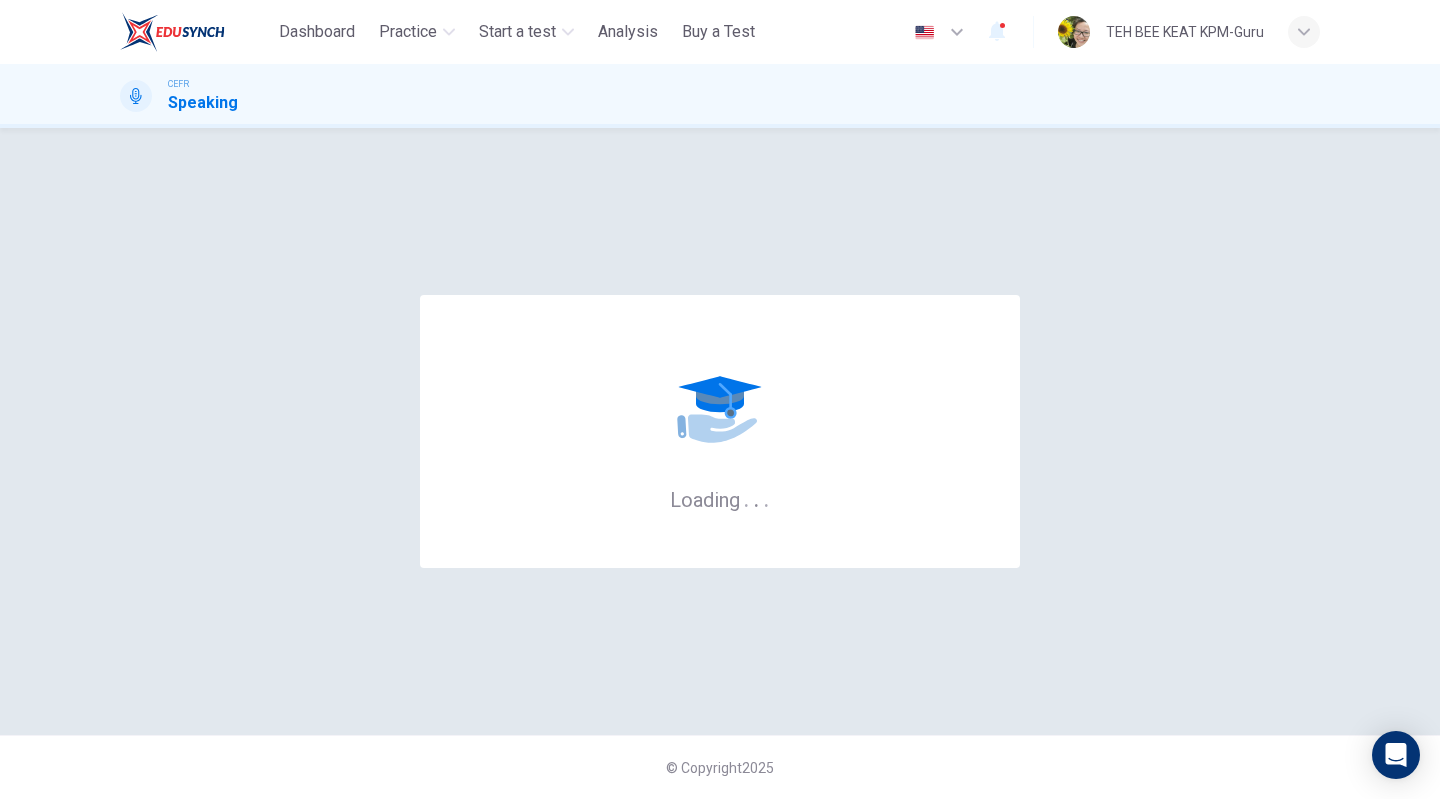 scroll, scrollTop: 0, scrollLeft: 0, axis: both 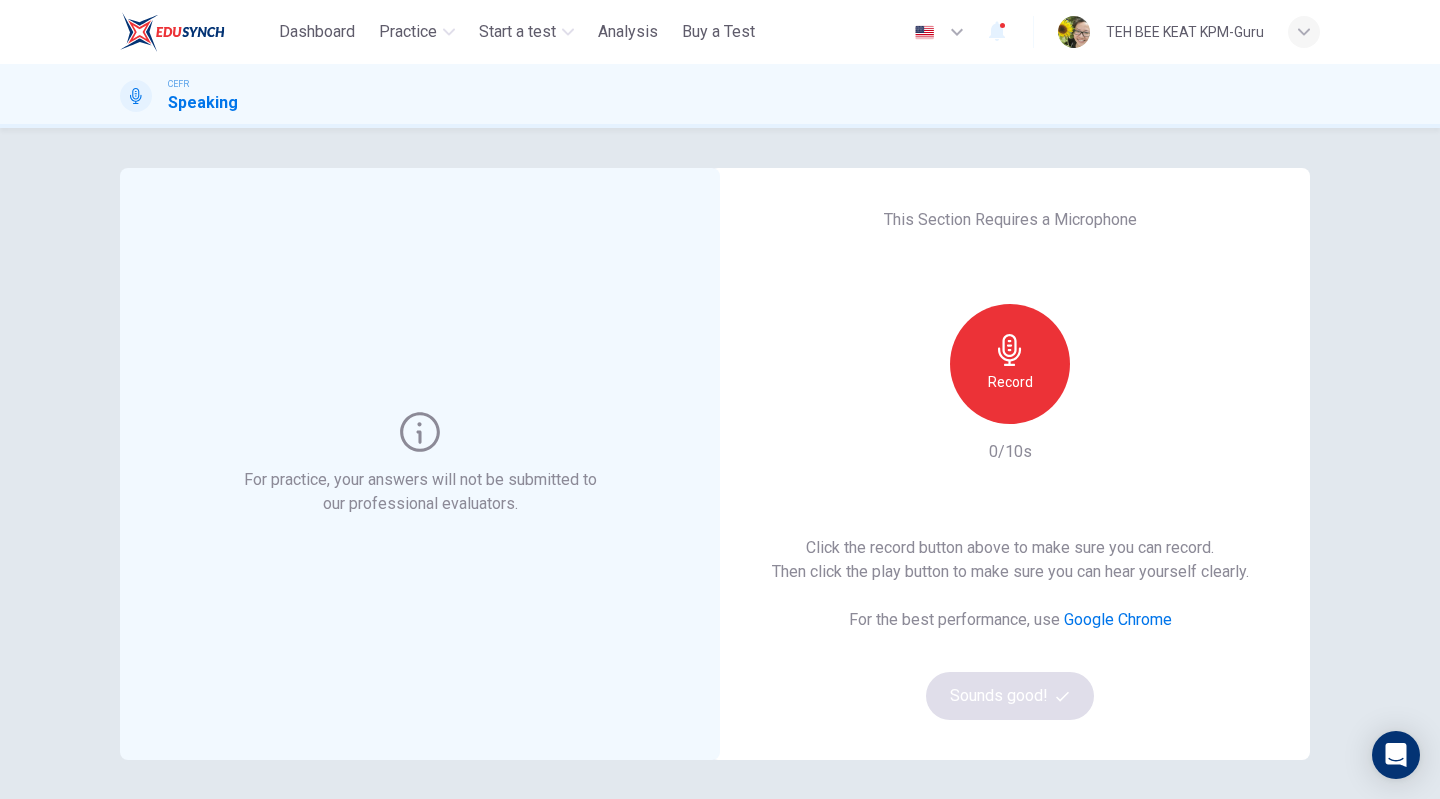 click 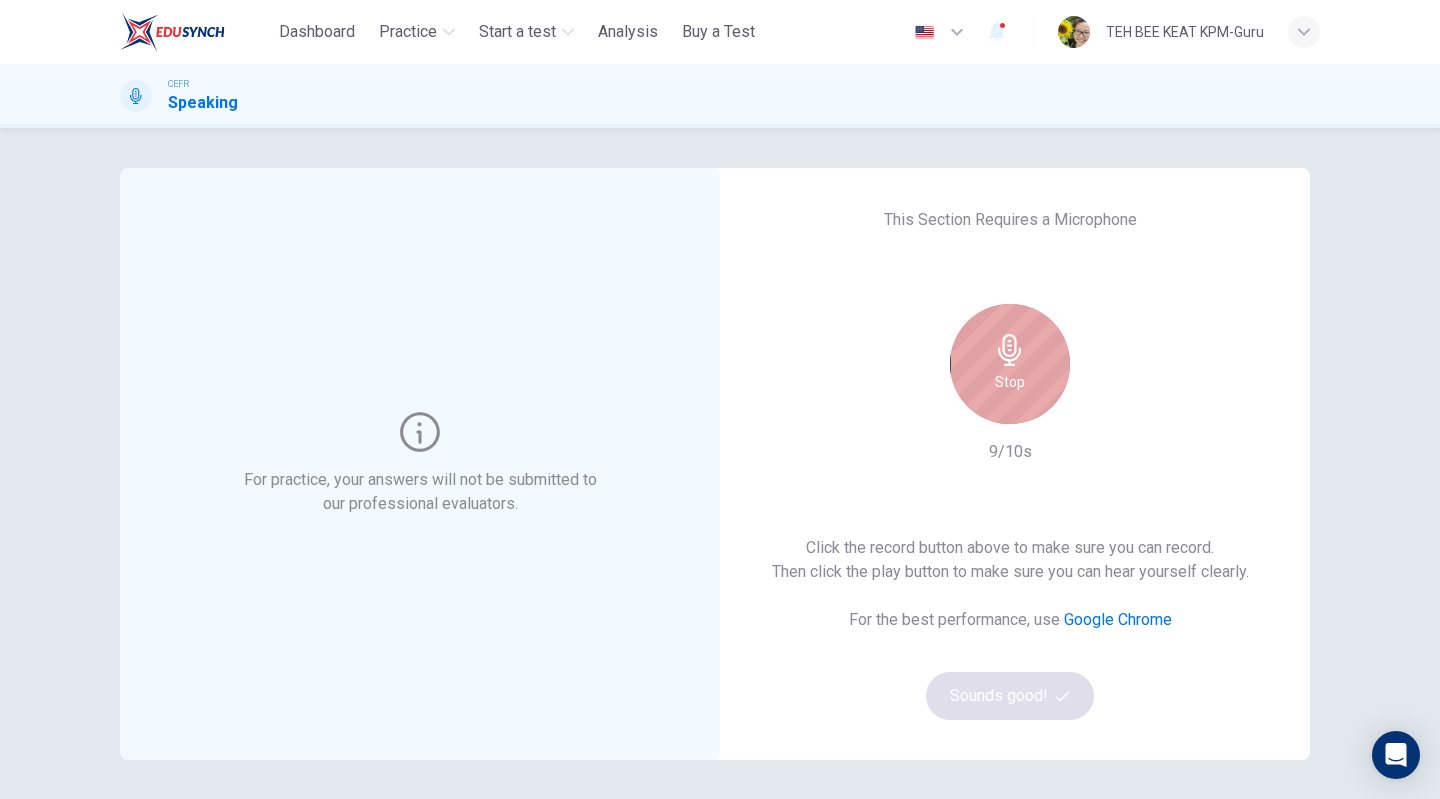 click on "Stop" at bounding box center (1010, 382) 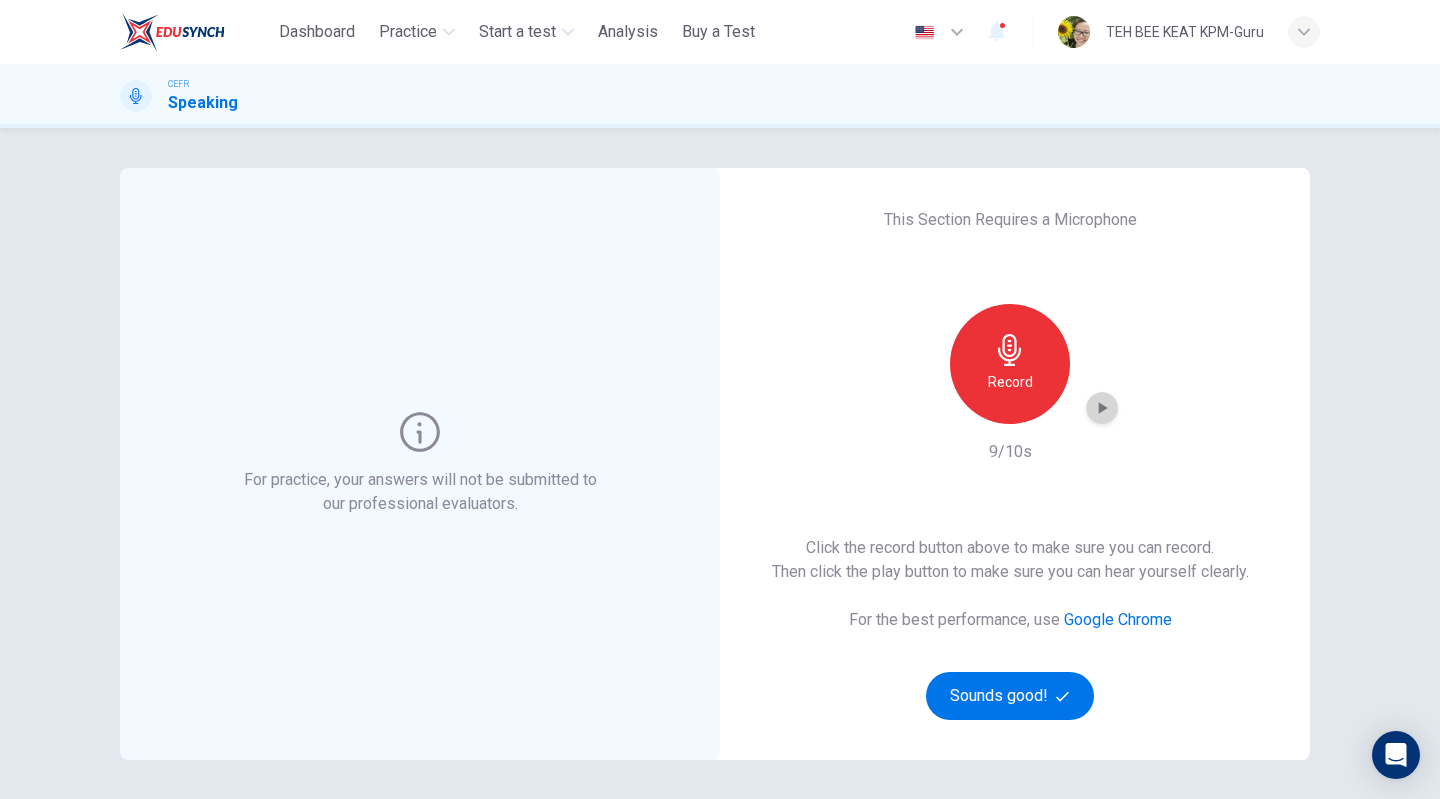 click 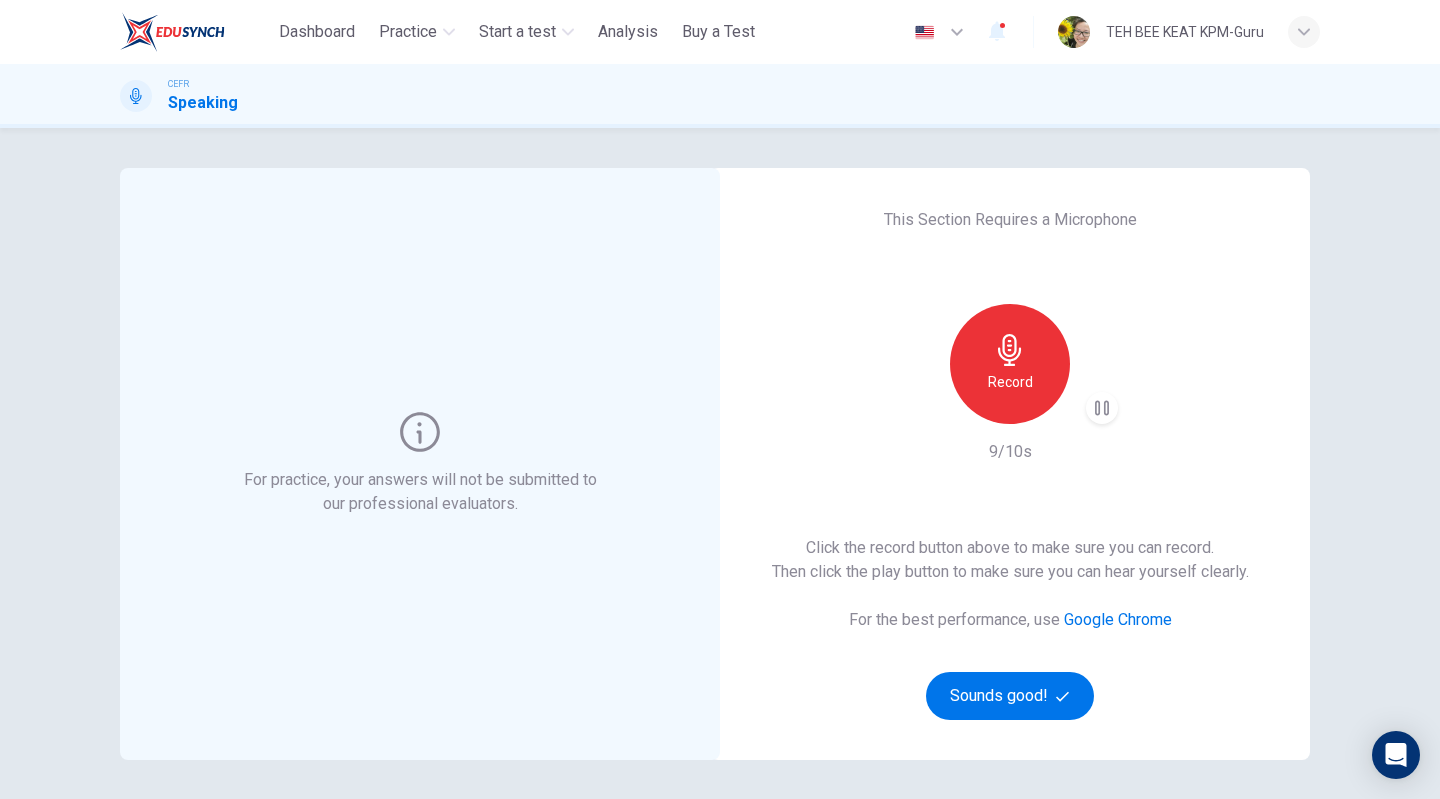type 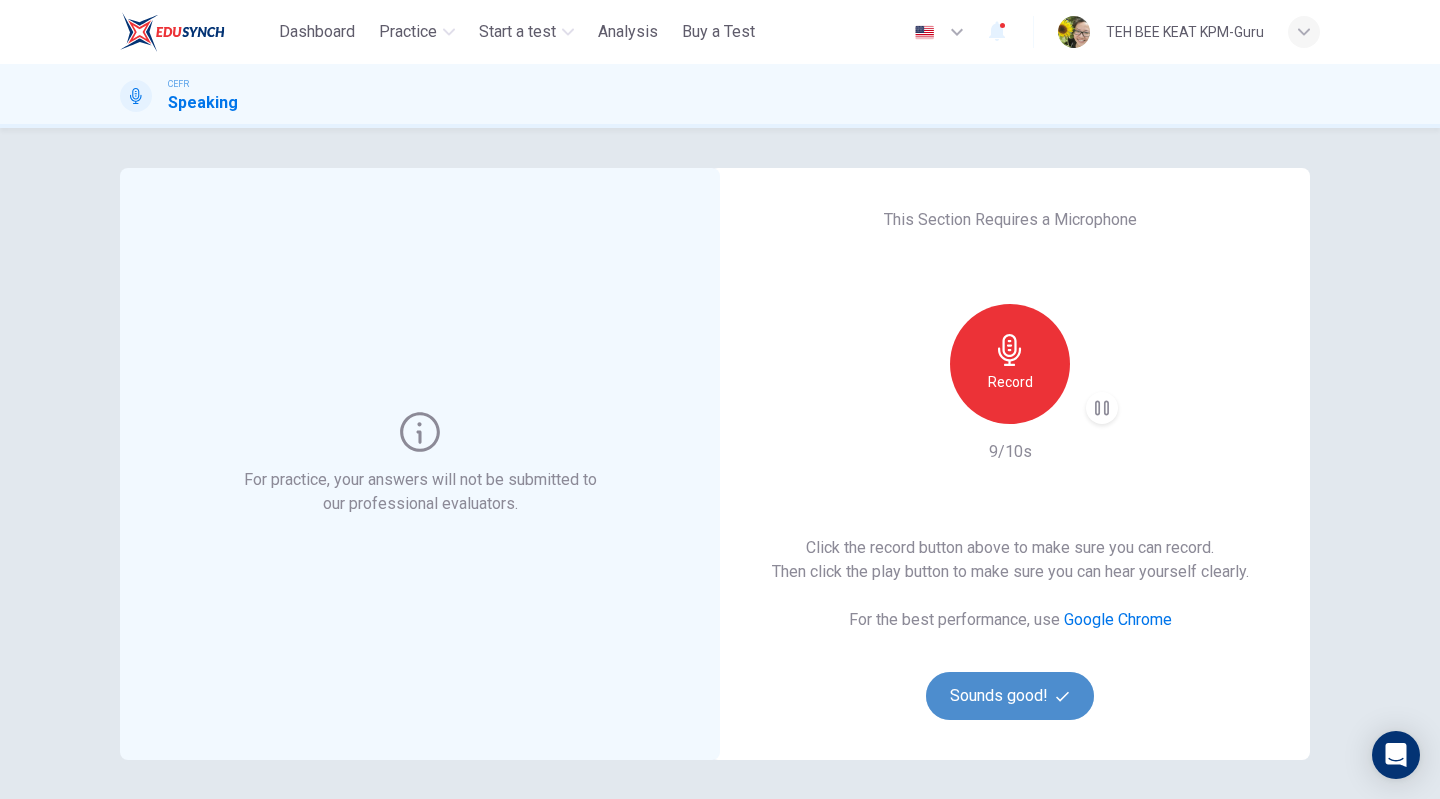 click on "Sounds good!" at bounding box center [1010, 696] 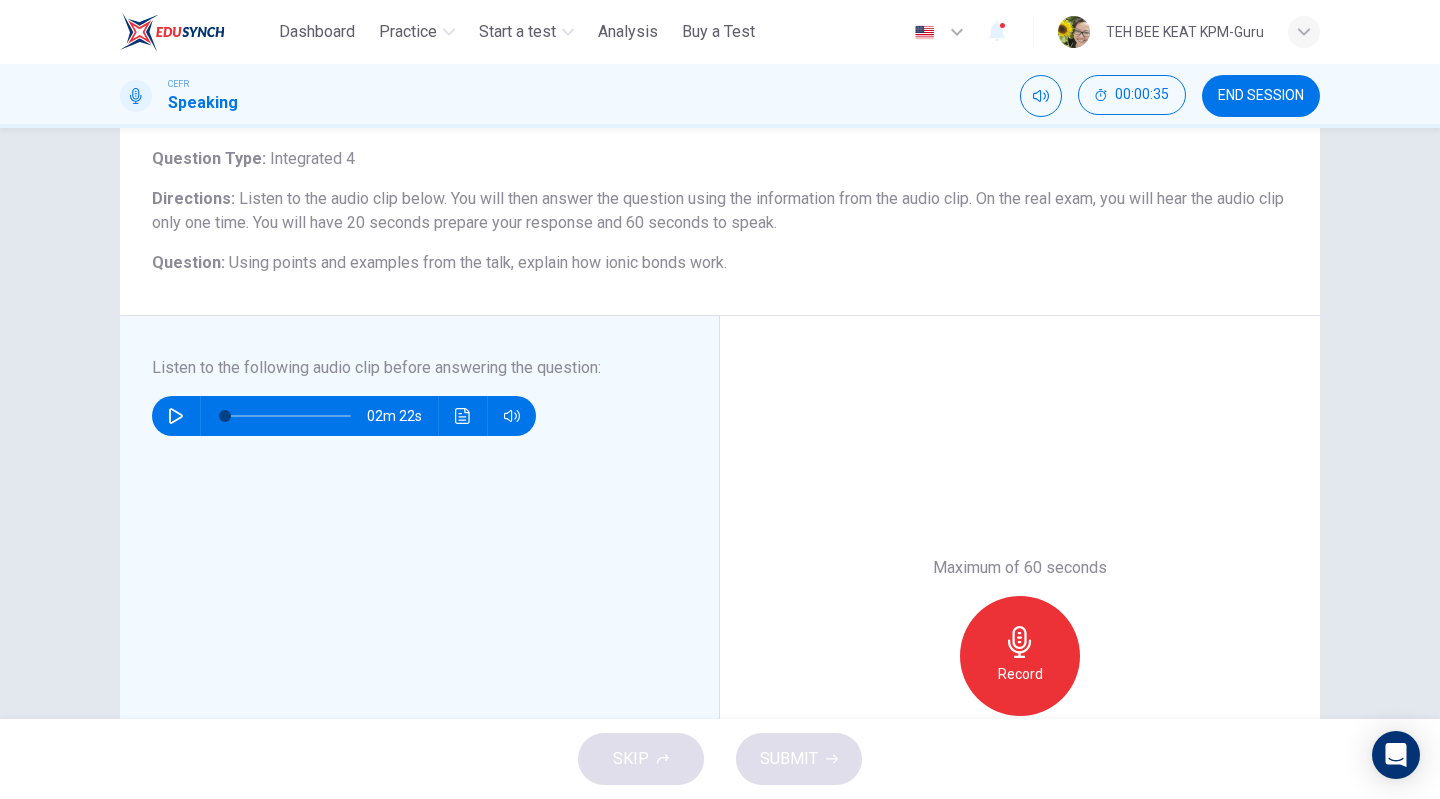 scroll, scrollTop: 126, scrollLeft: 0, axis: vertical 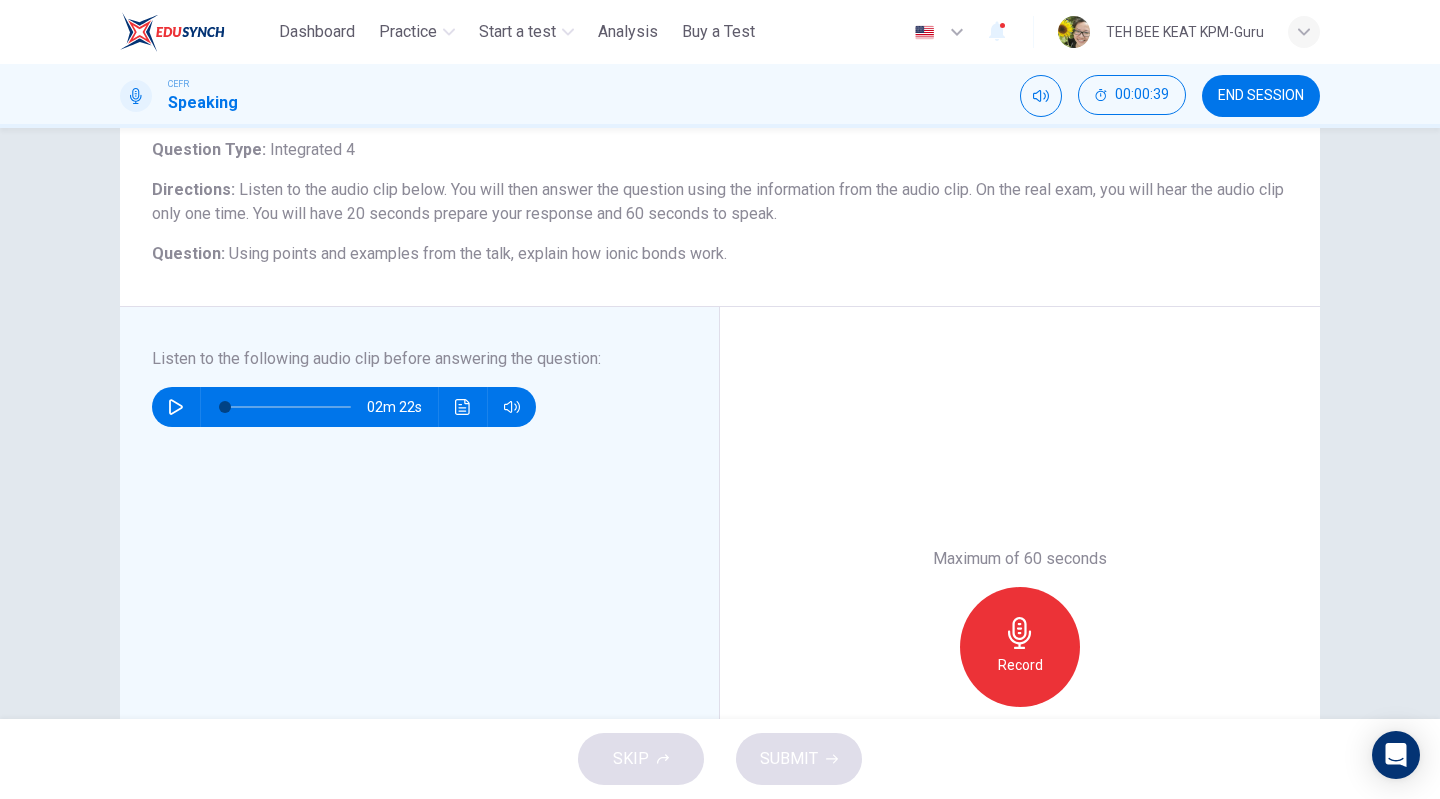 click 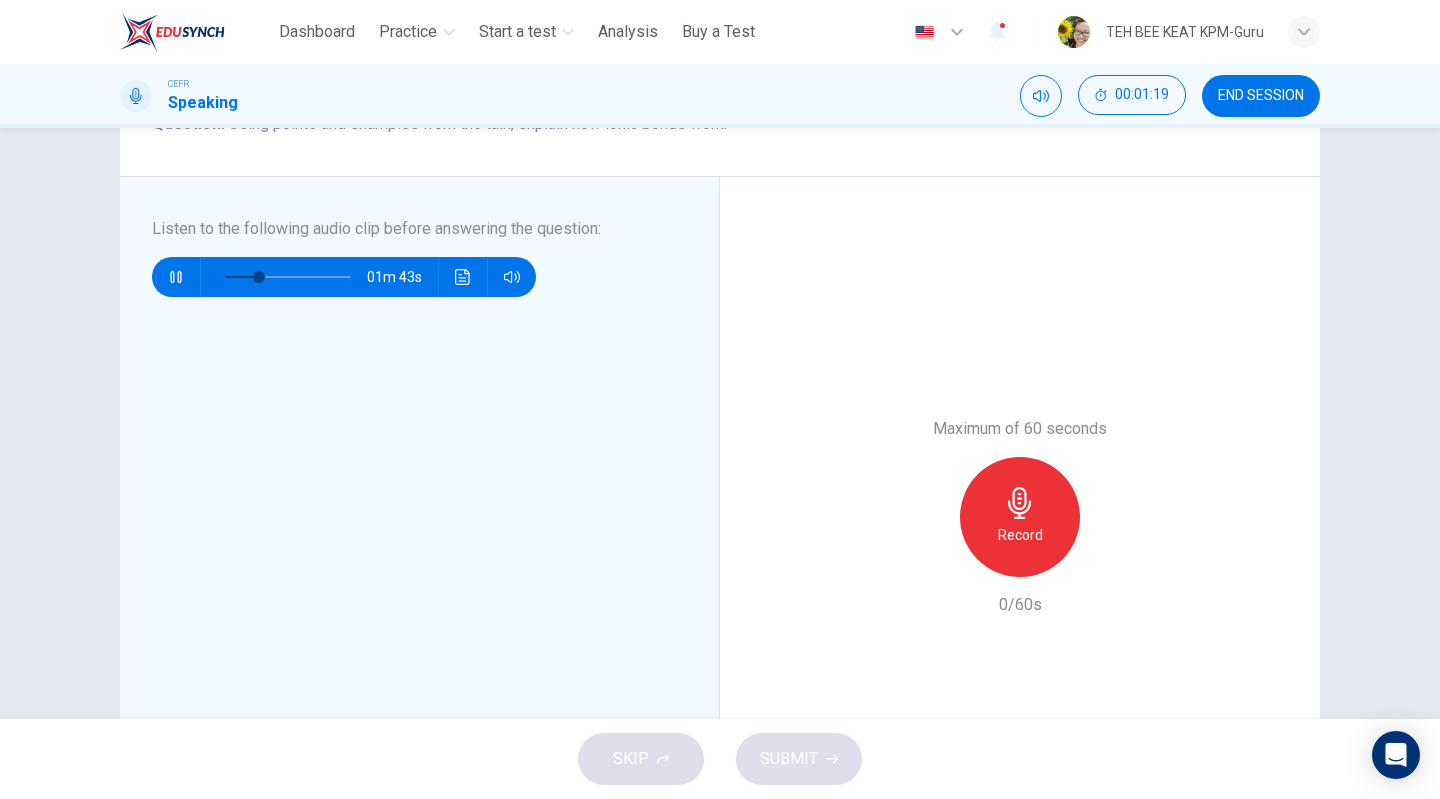 scroll, scrollTop: 214, scrollLeft: 0, axis: vertical 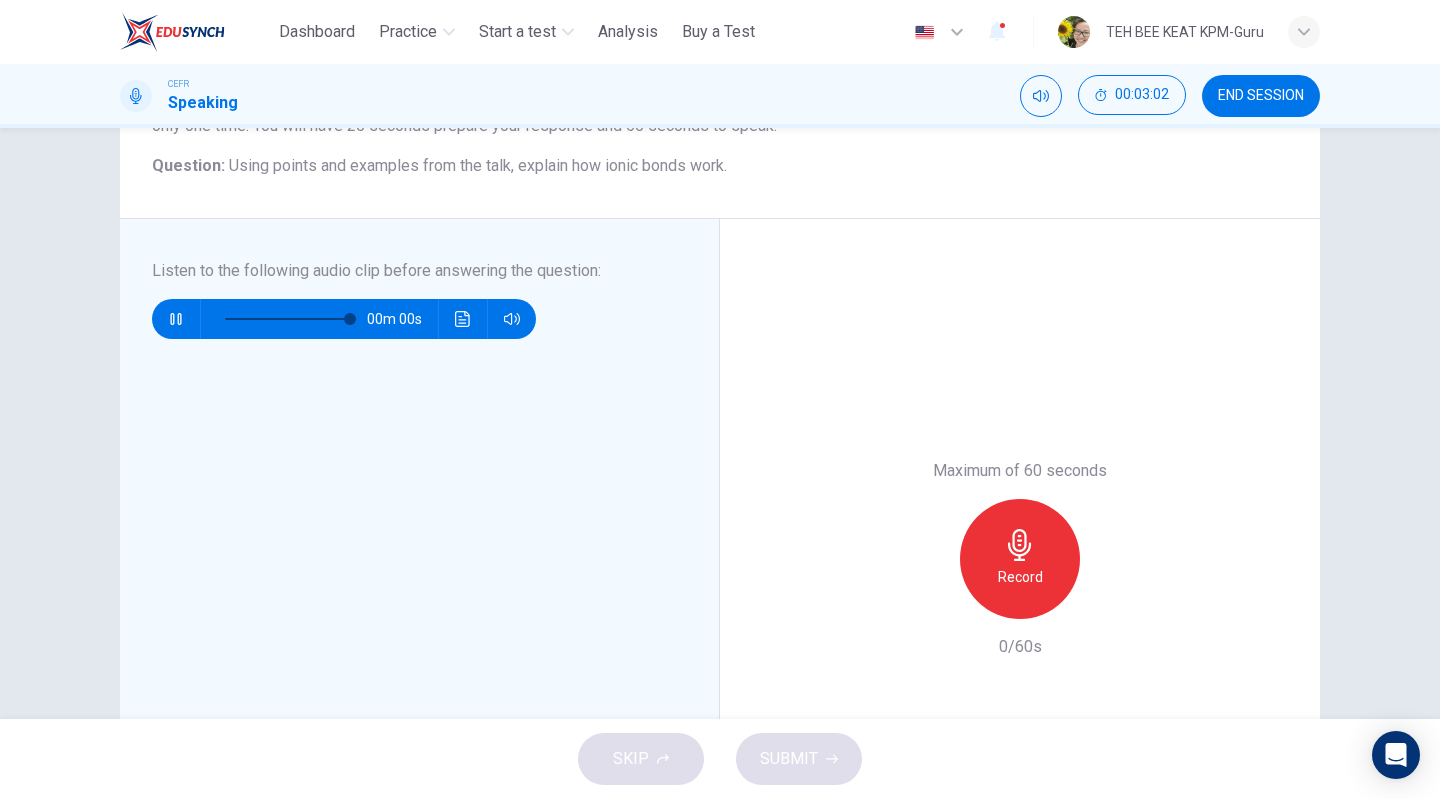 type on "*" 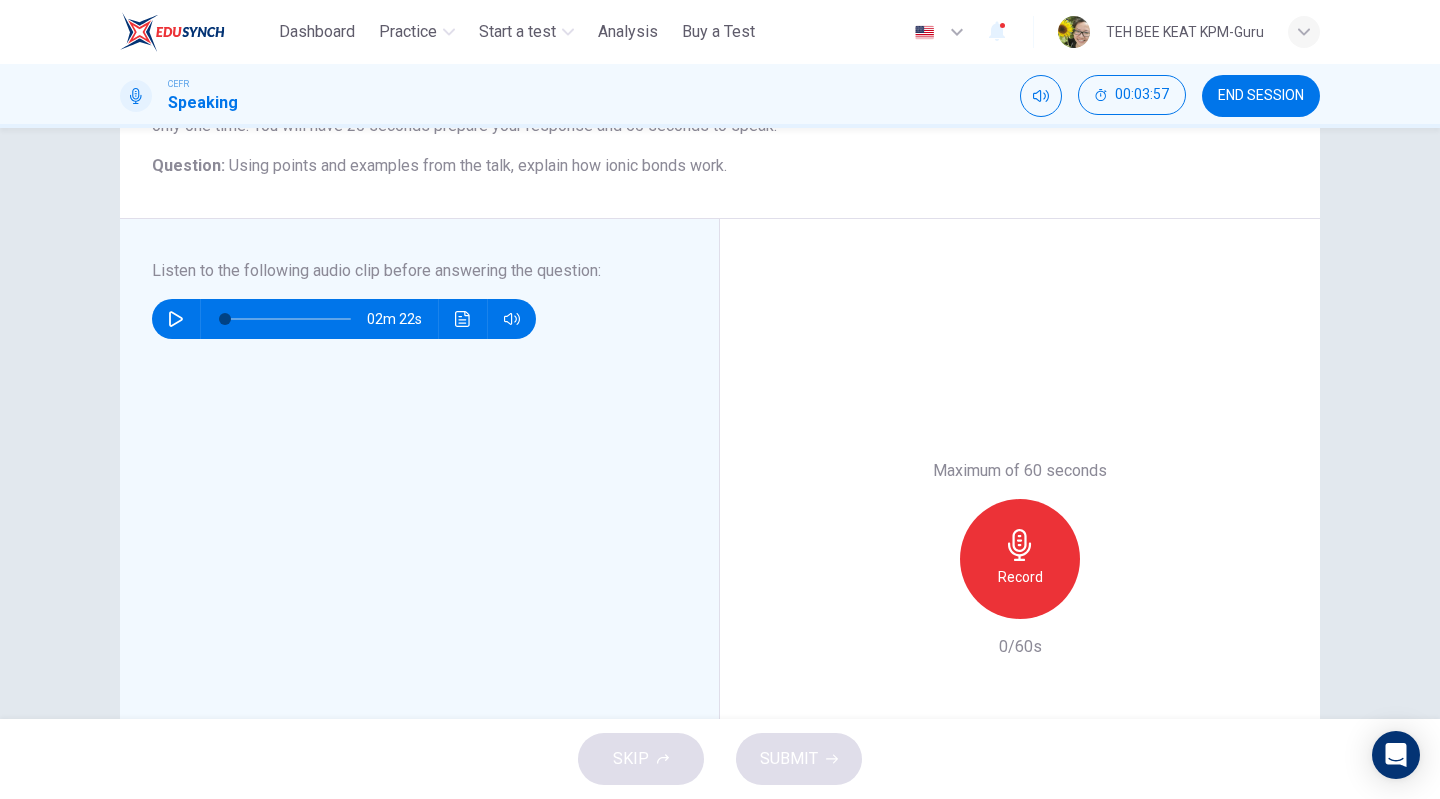 click on "Record" at bounding box center (1020, 577) 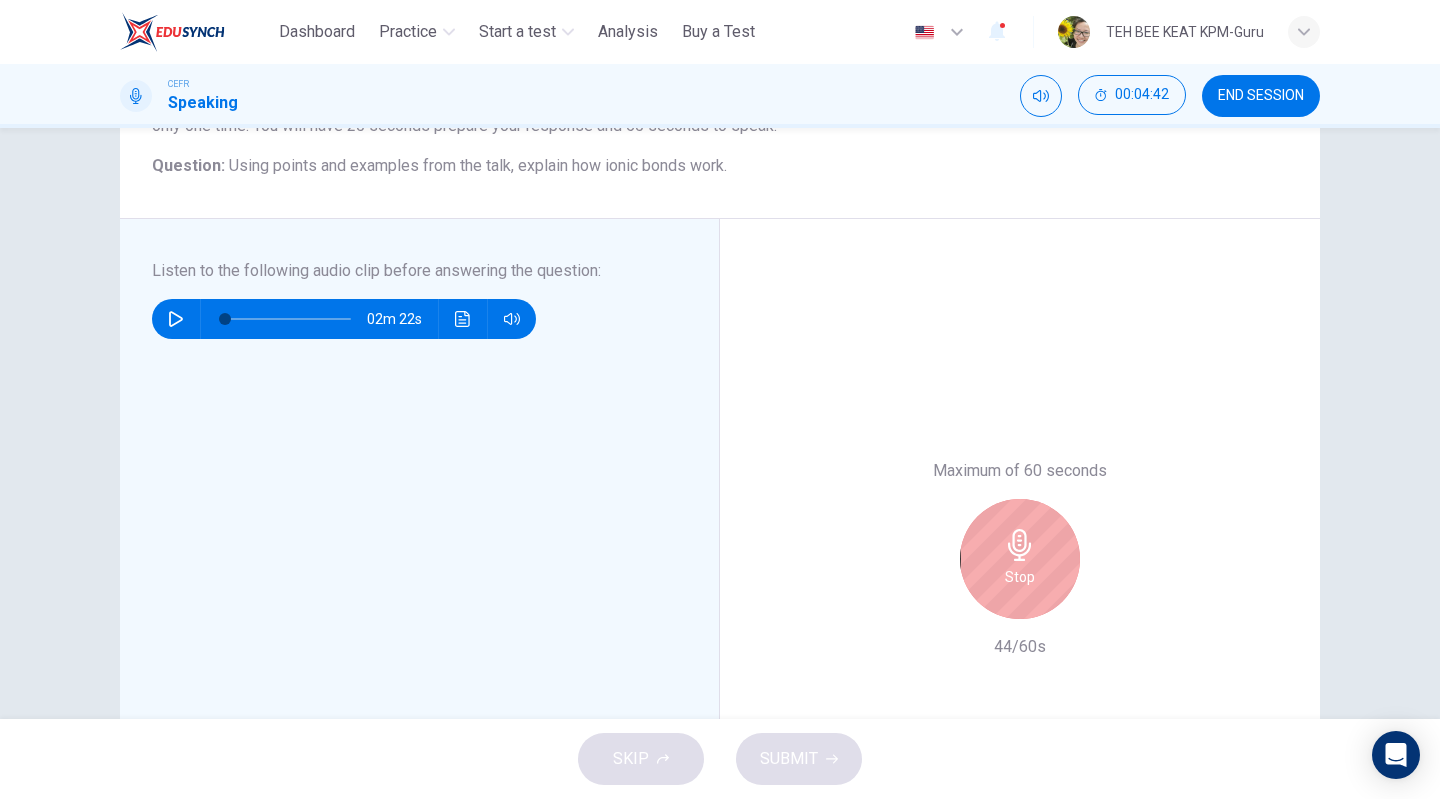 click on "Stop" at bounding box center [1020, 577] 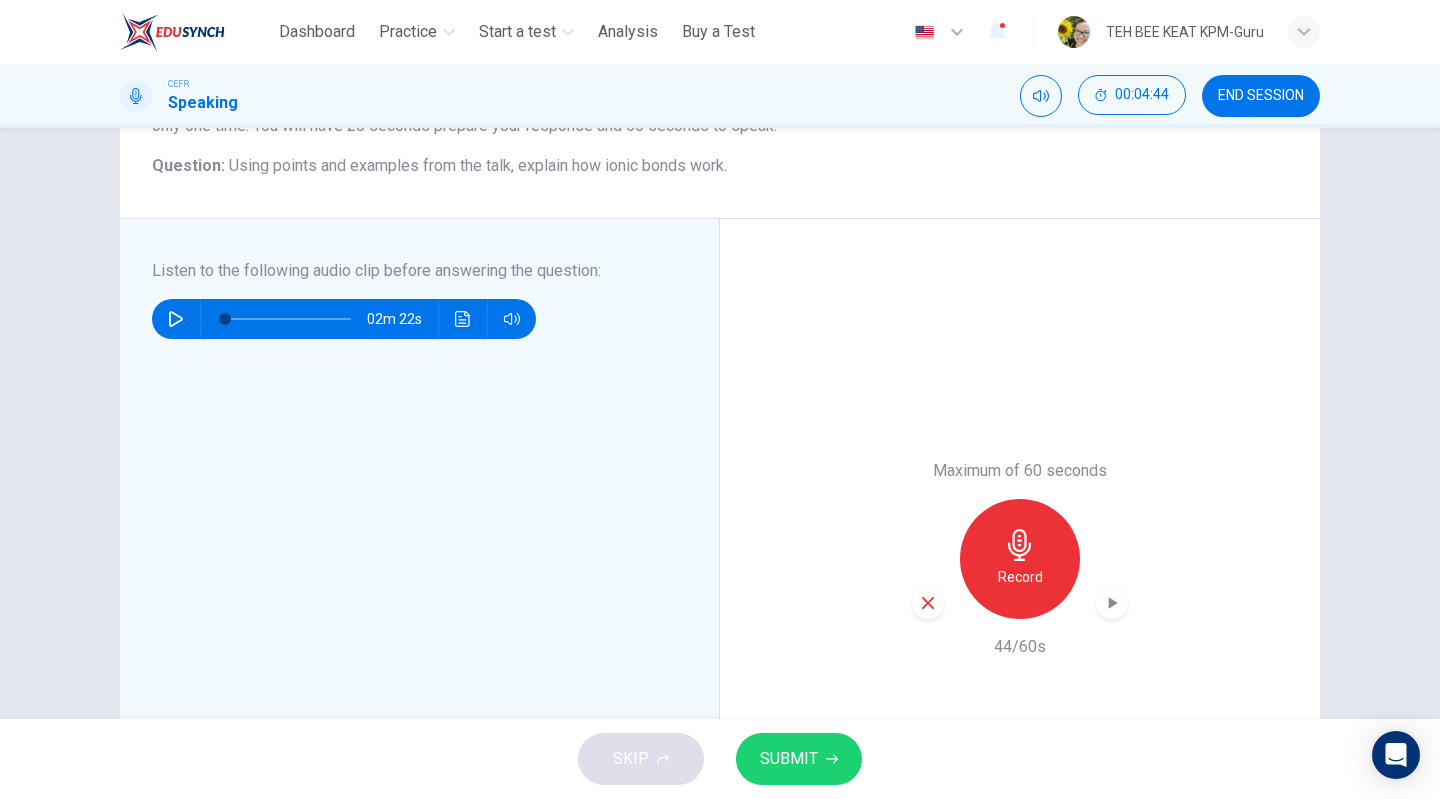 click 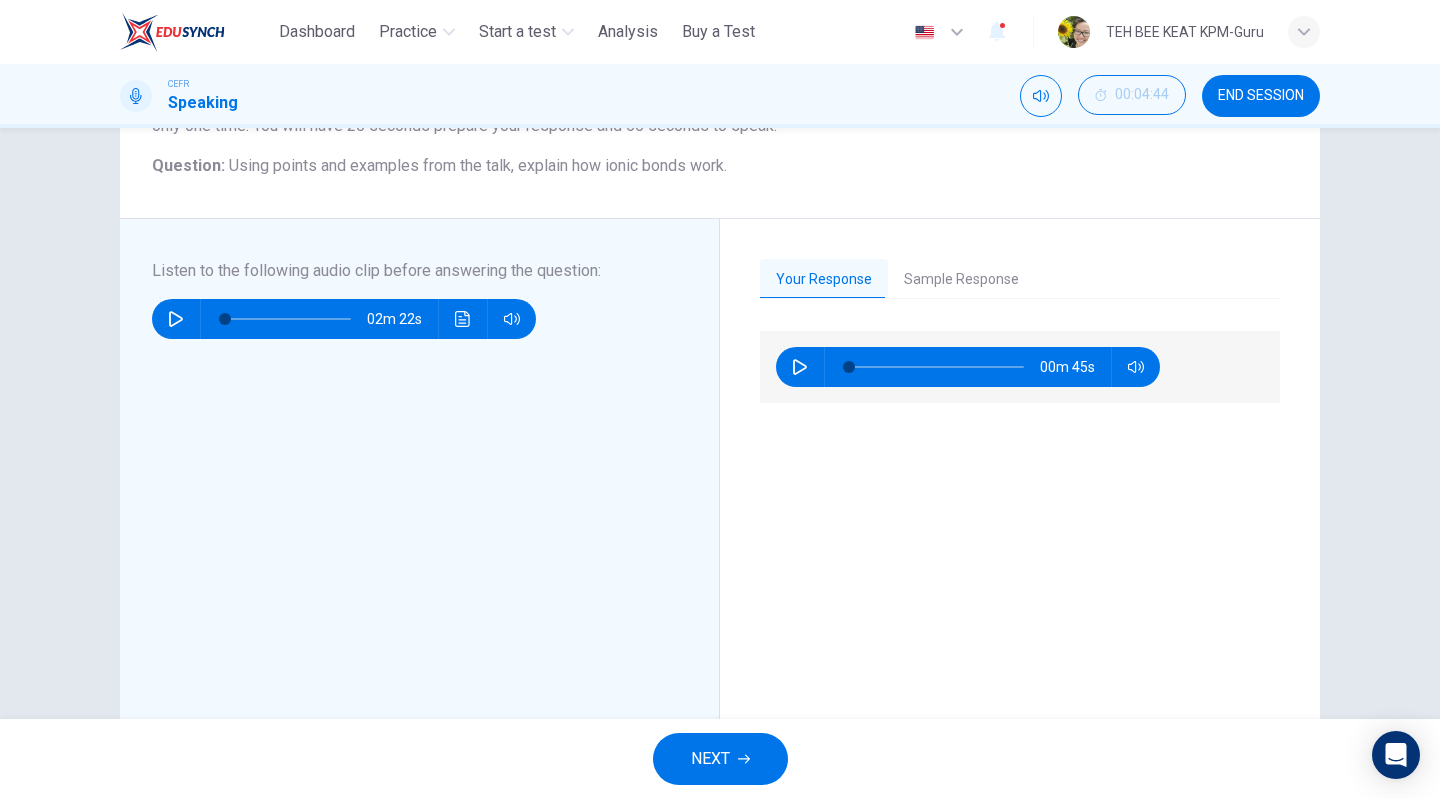 click on "Sample Response" at bounding box center (961, 280) 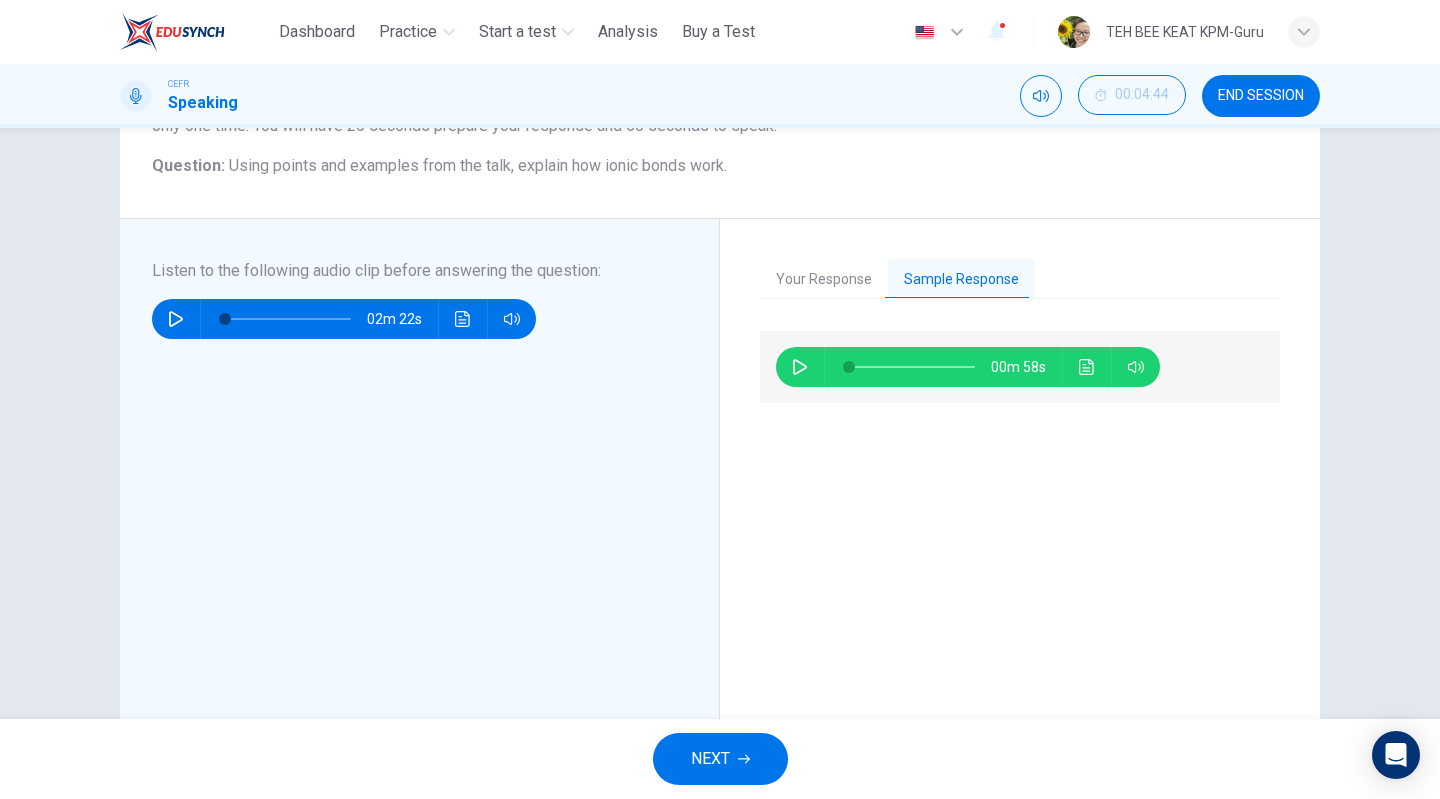 click 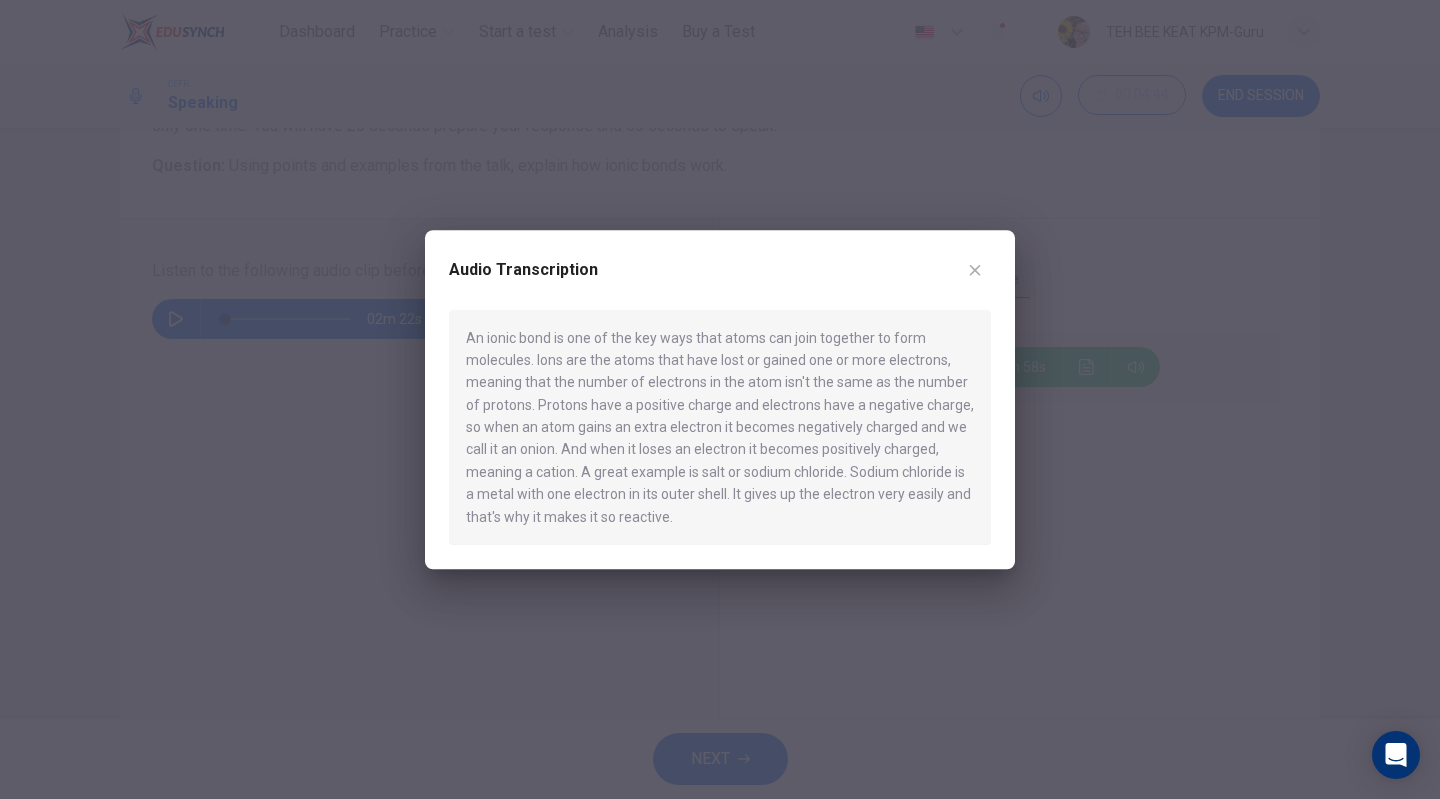 click at bounding box center (720, 399) 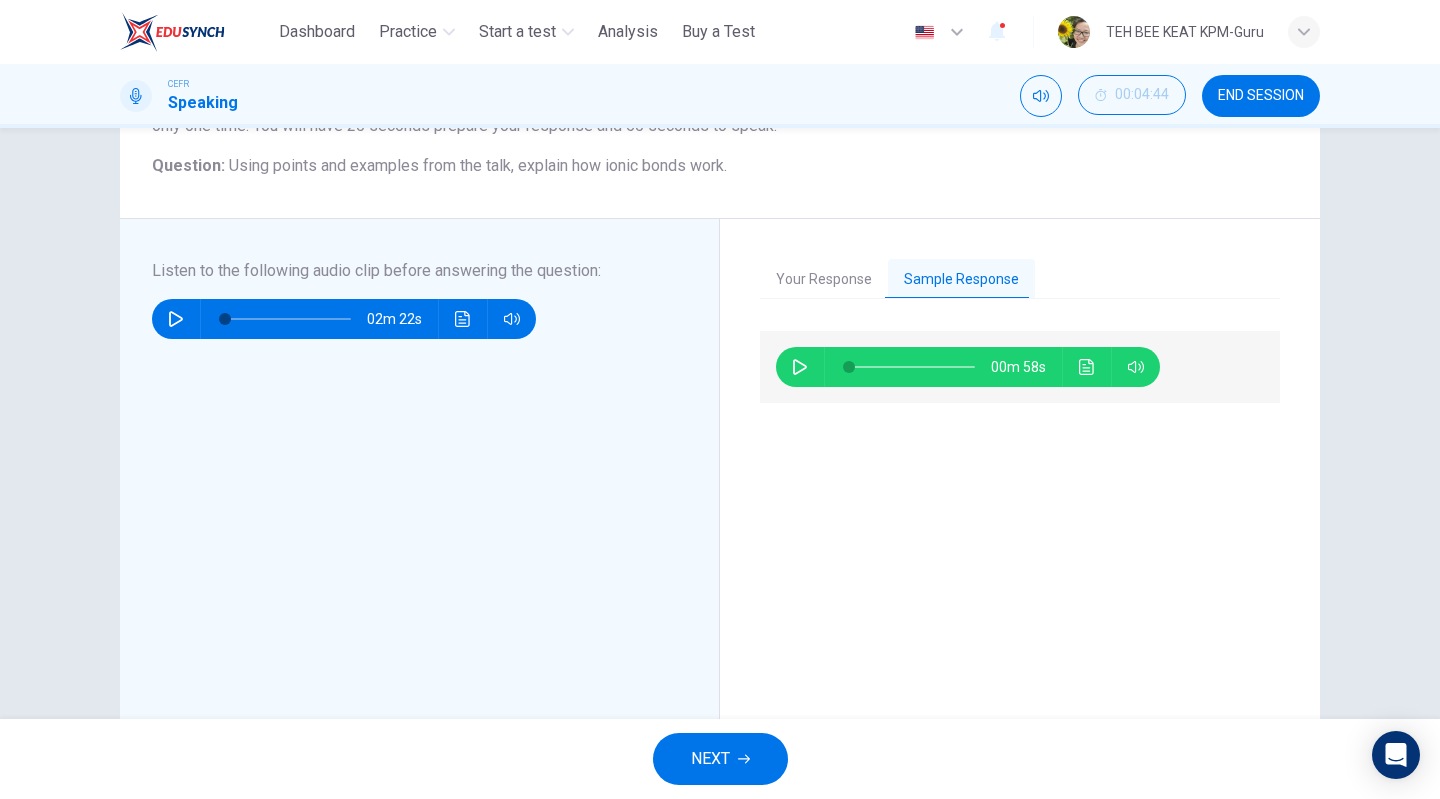 click 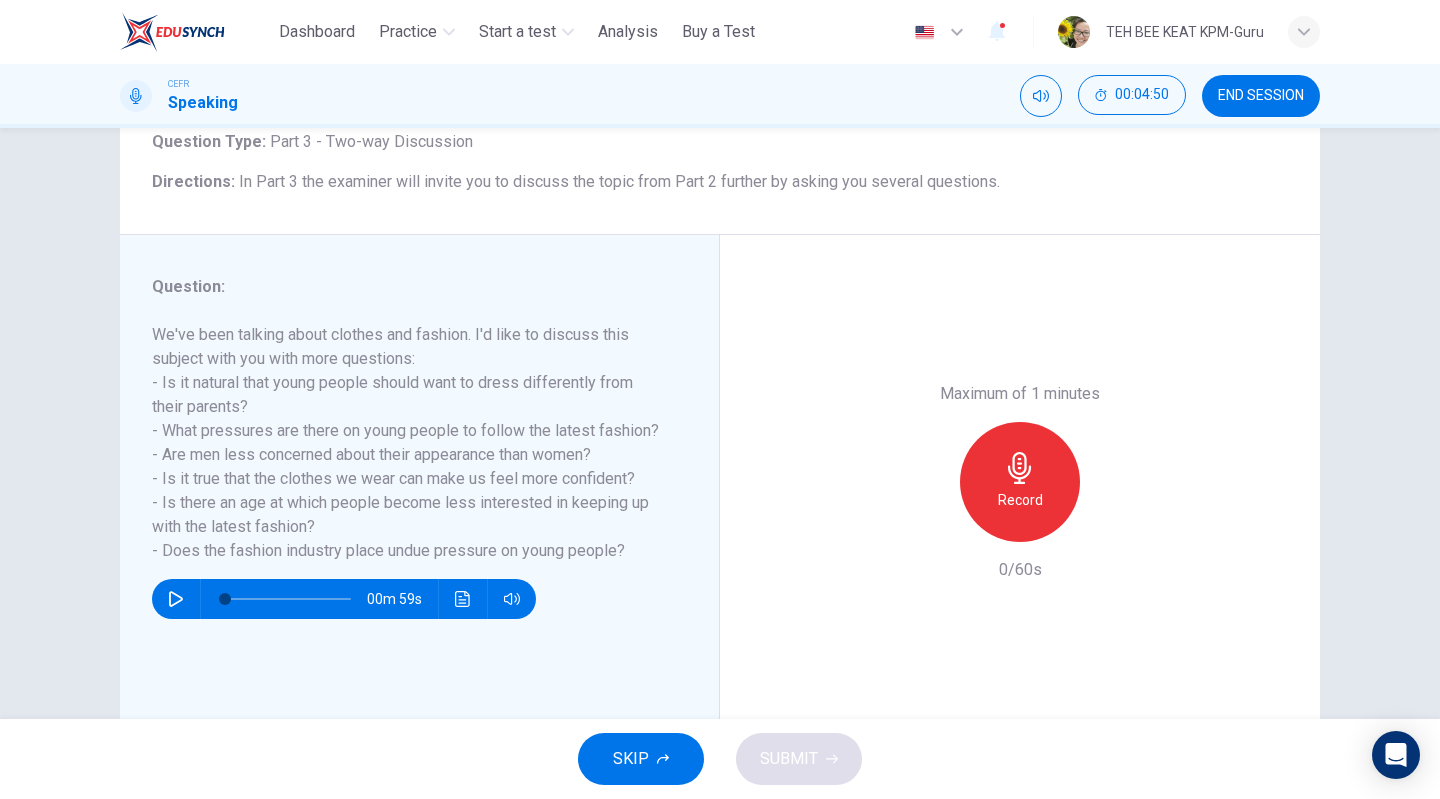 scroll, scrollTop: 135, scrollLeft: 0, axis: vertical 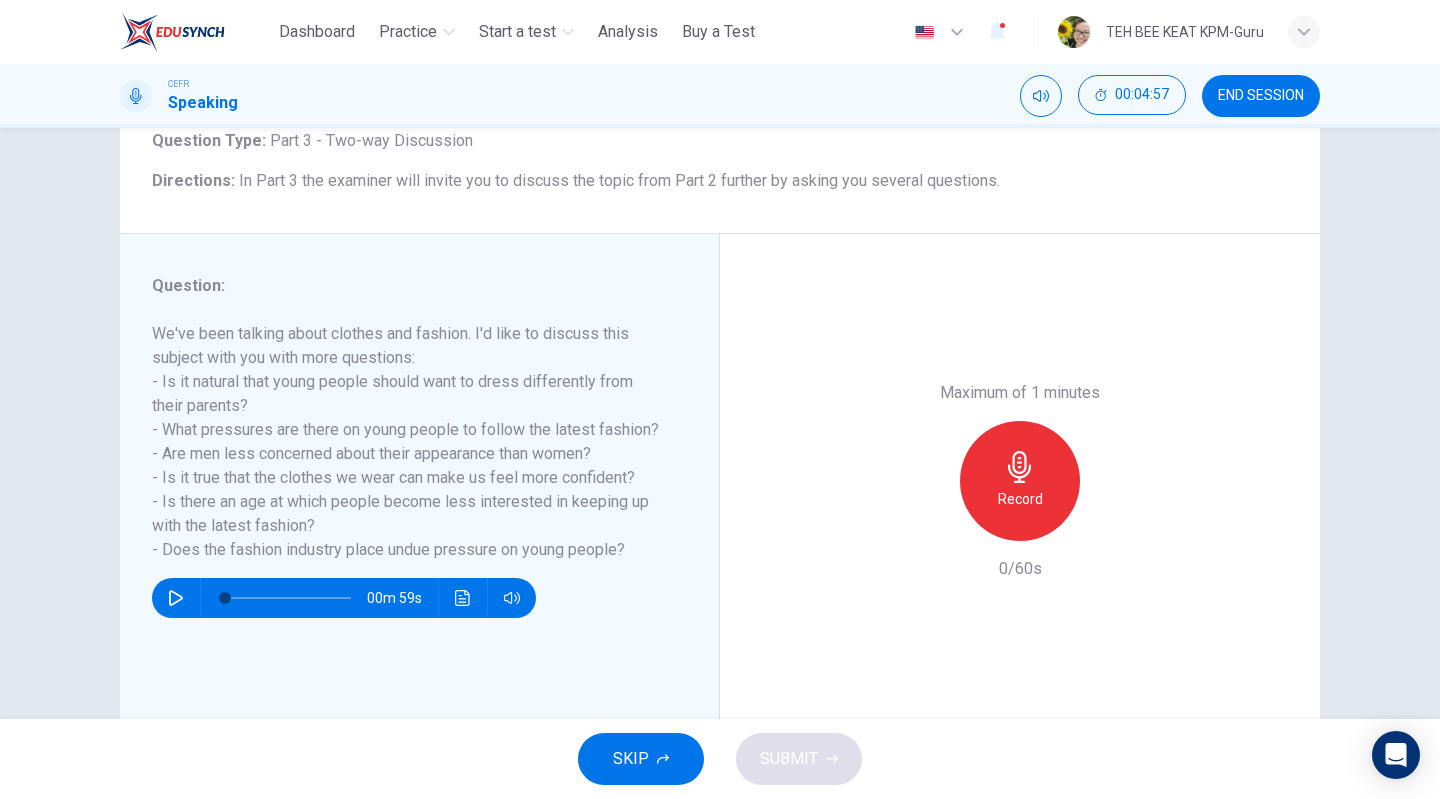 click 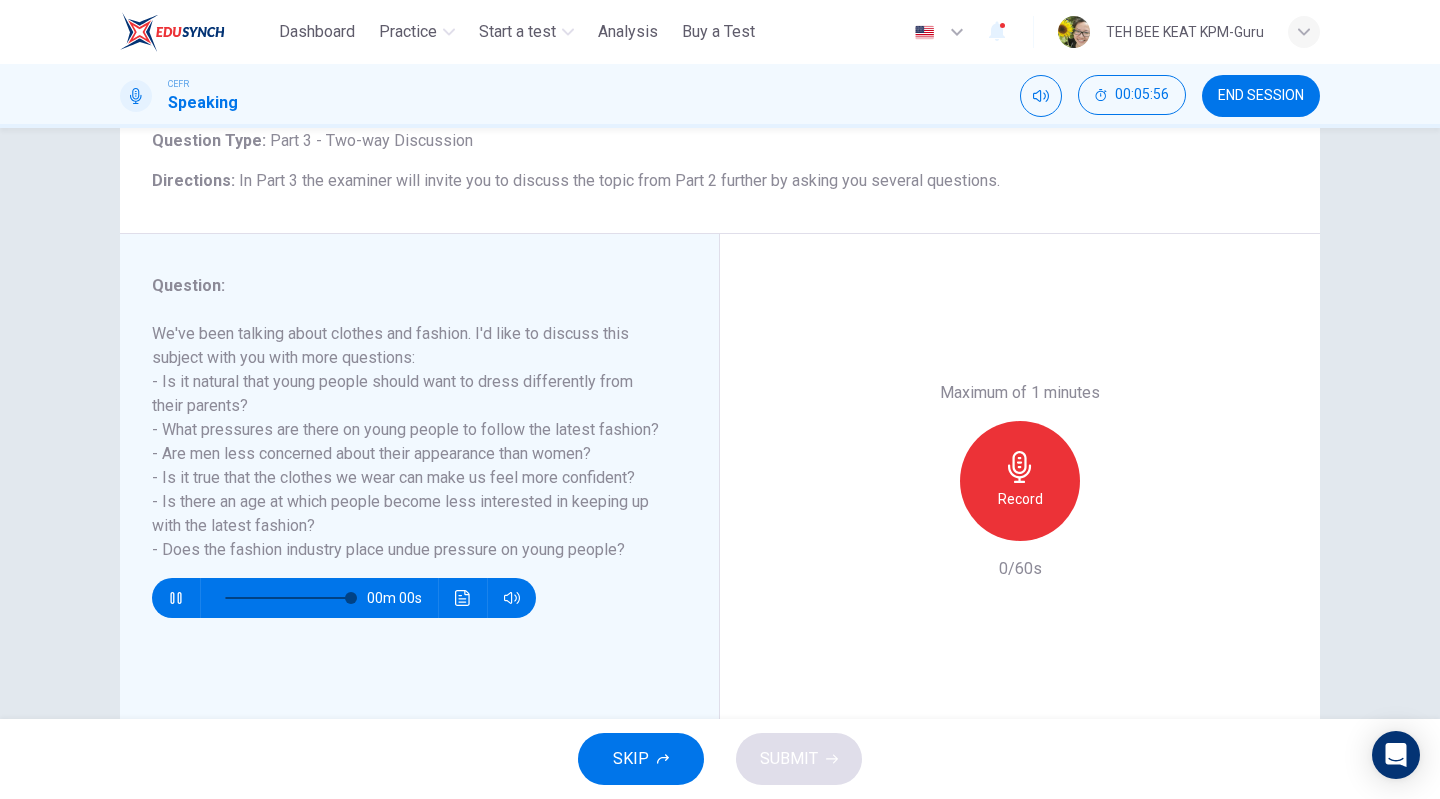 type on "*" 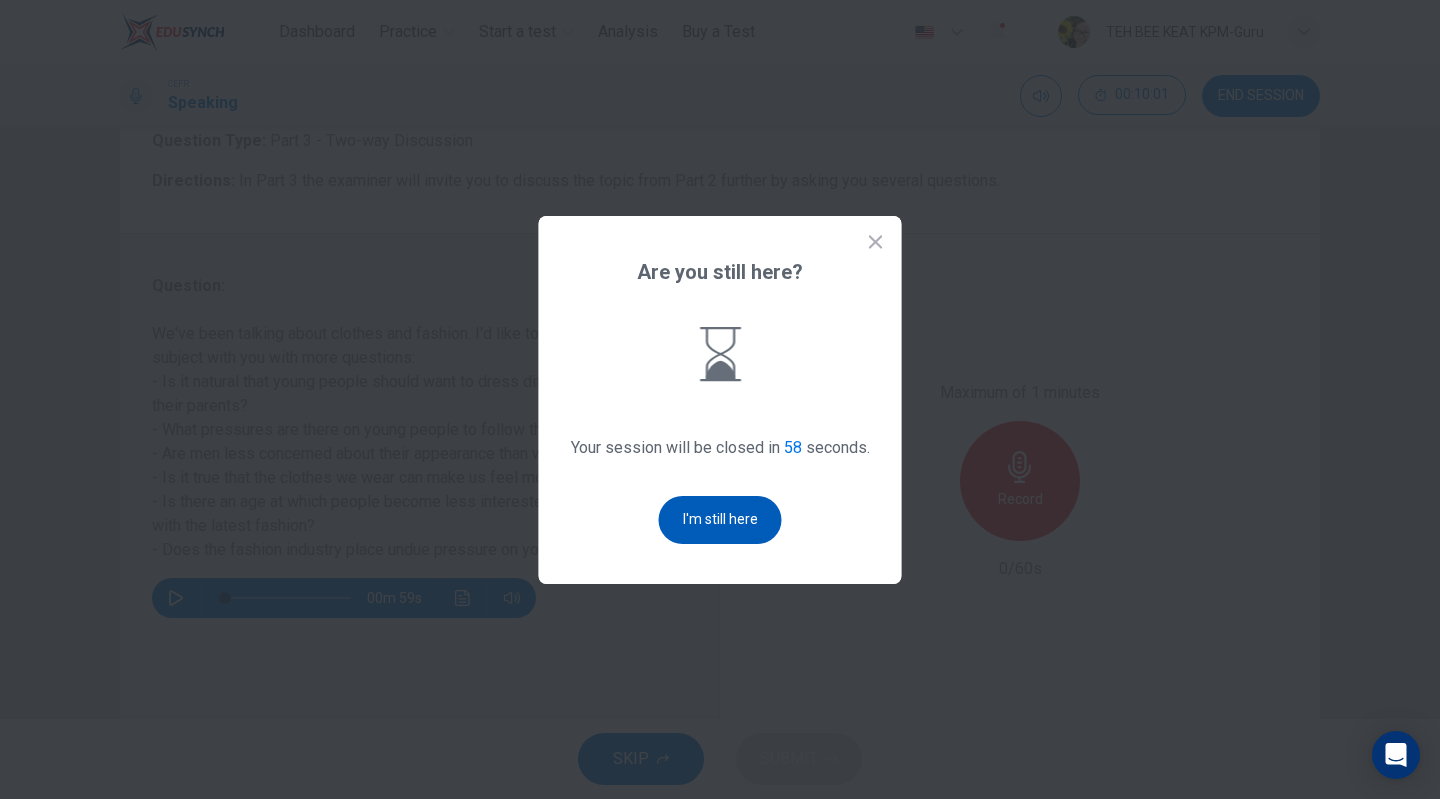 click on "I'm still here" at bounding box center (720, 520) 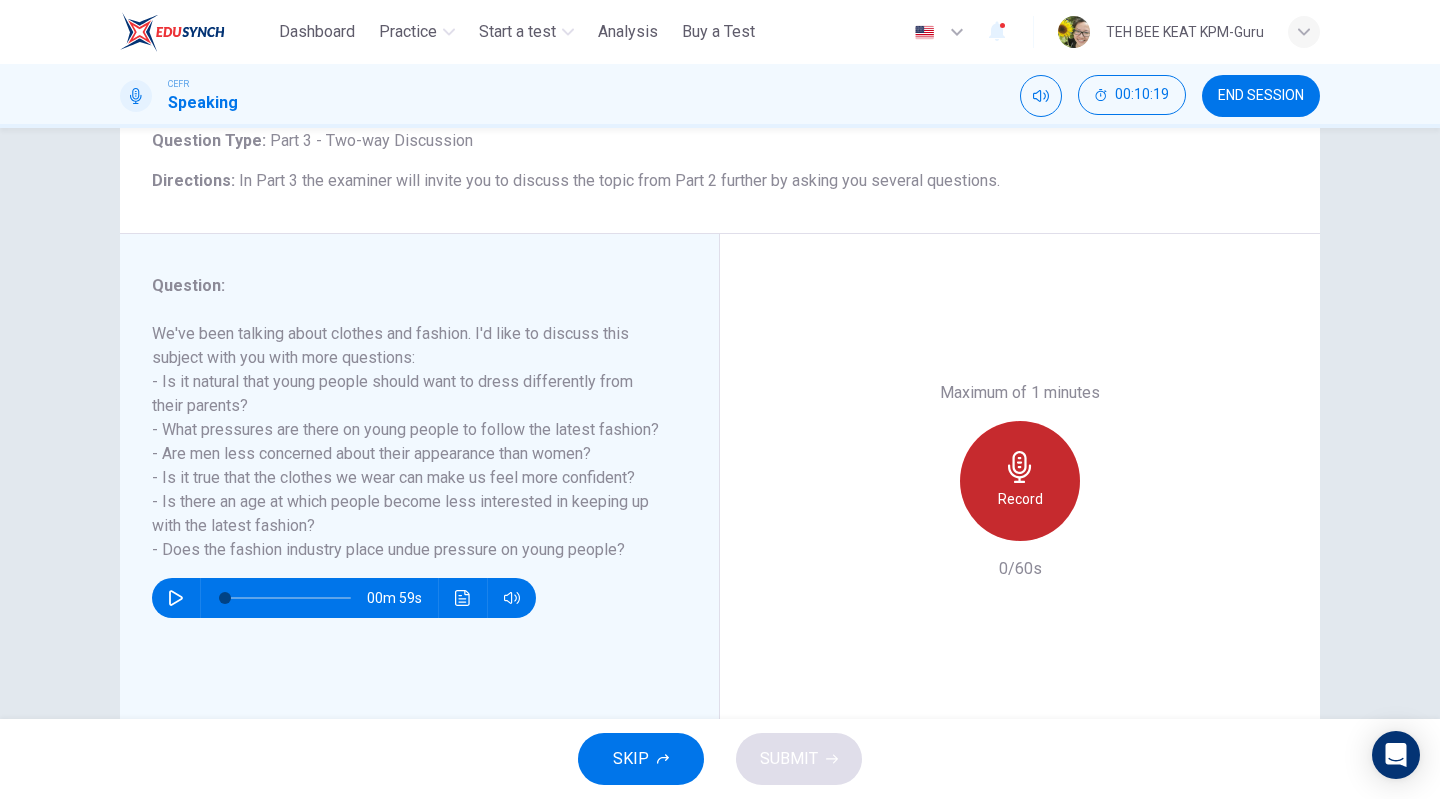click on "Record" at bounding box center (1020, 499) 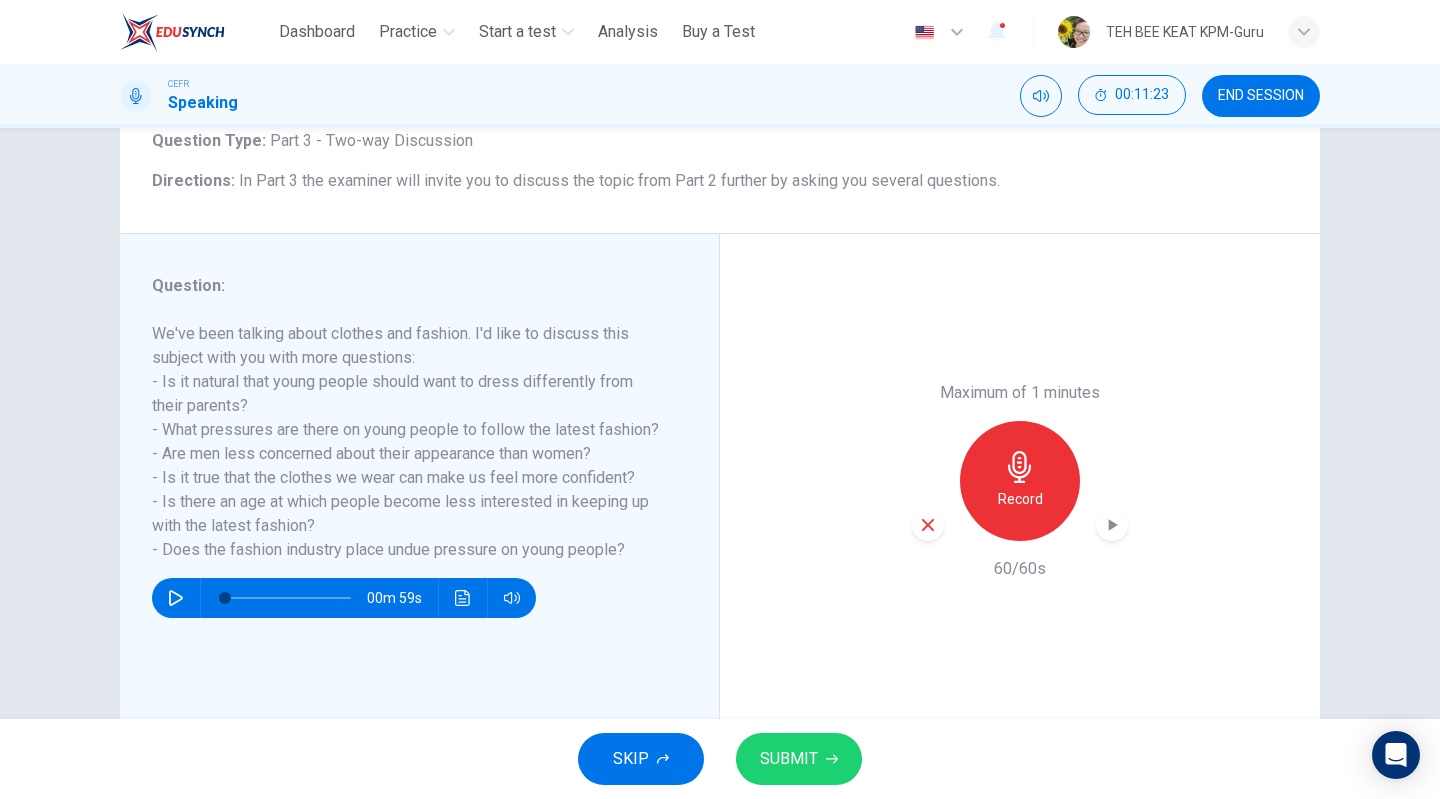 click on "SUBMIT" at bounding box center [789, 759] 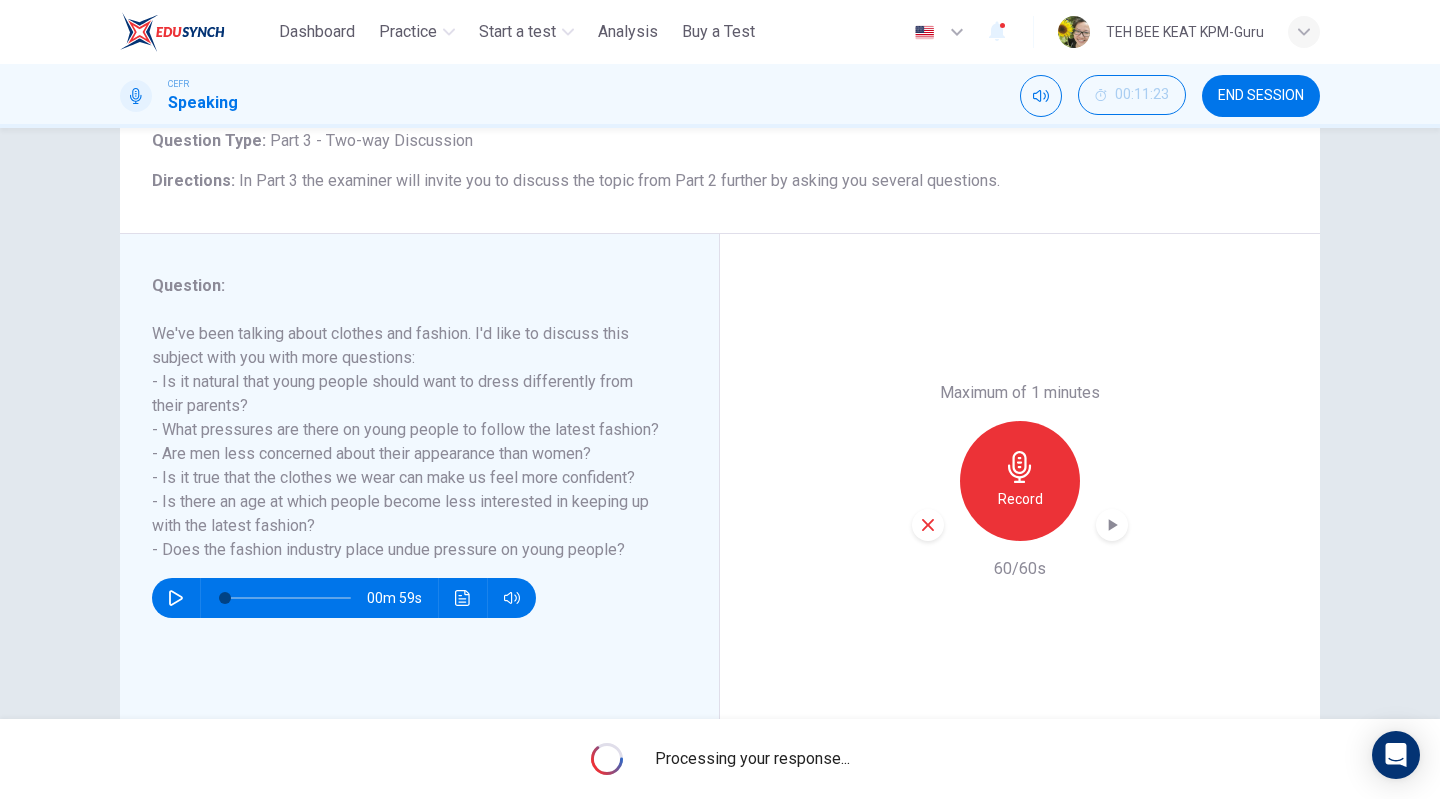 click on "Record" at bounding box center (1020, 481) 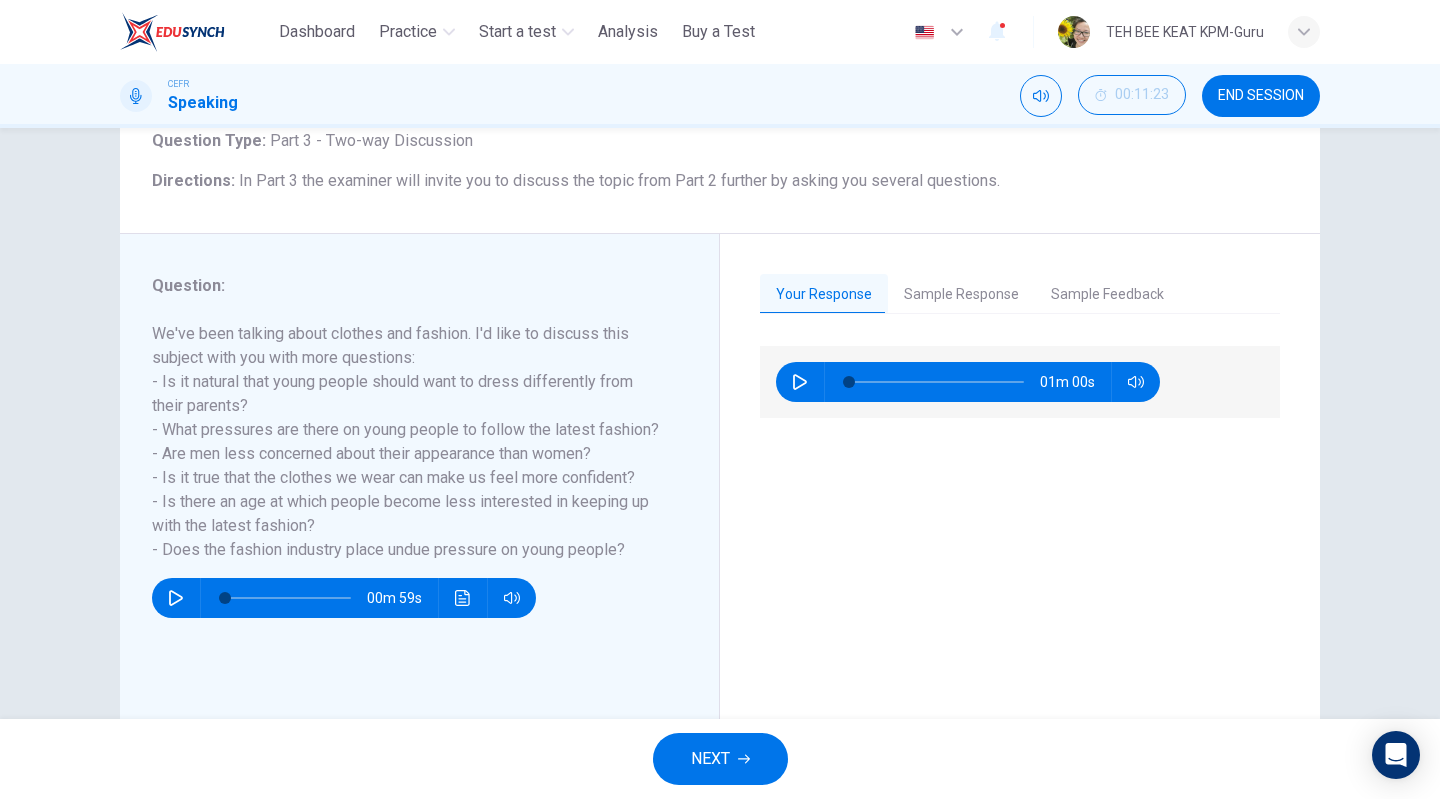 click 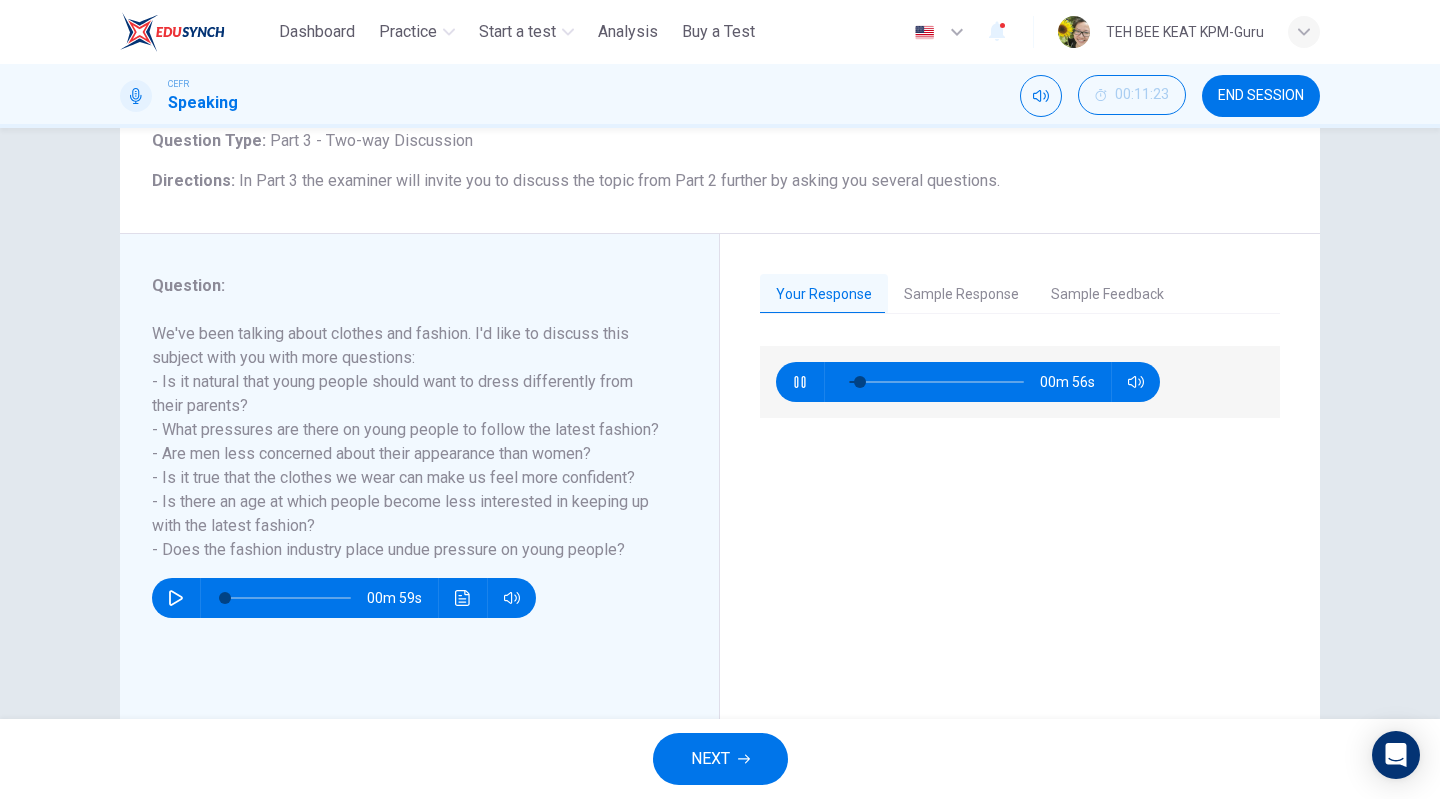 click 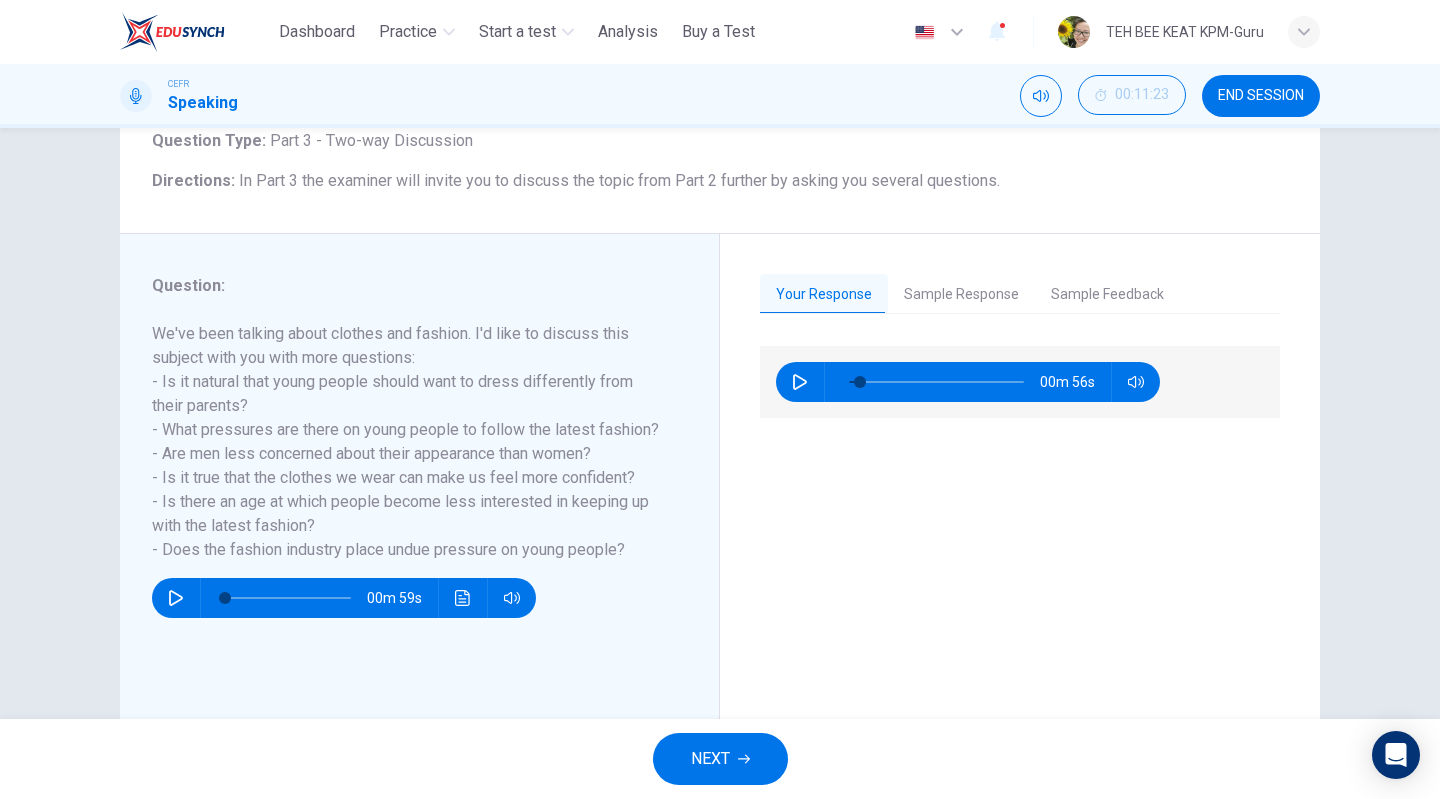 click on "Sample Response" at bounding box center [961, 295] 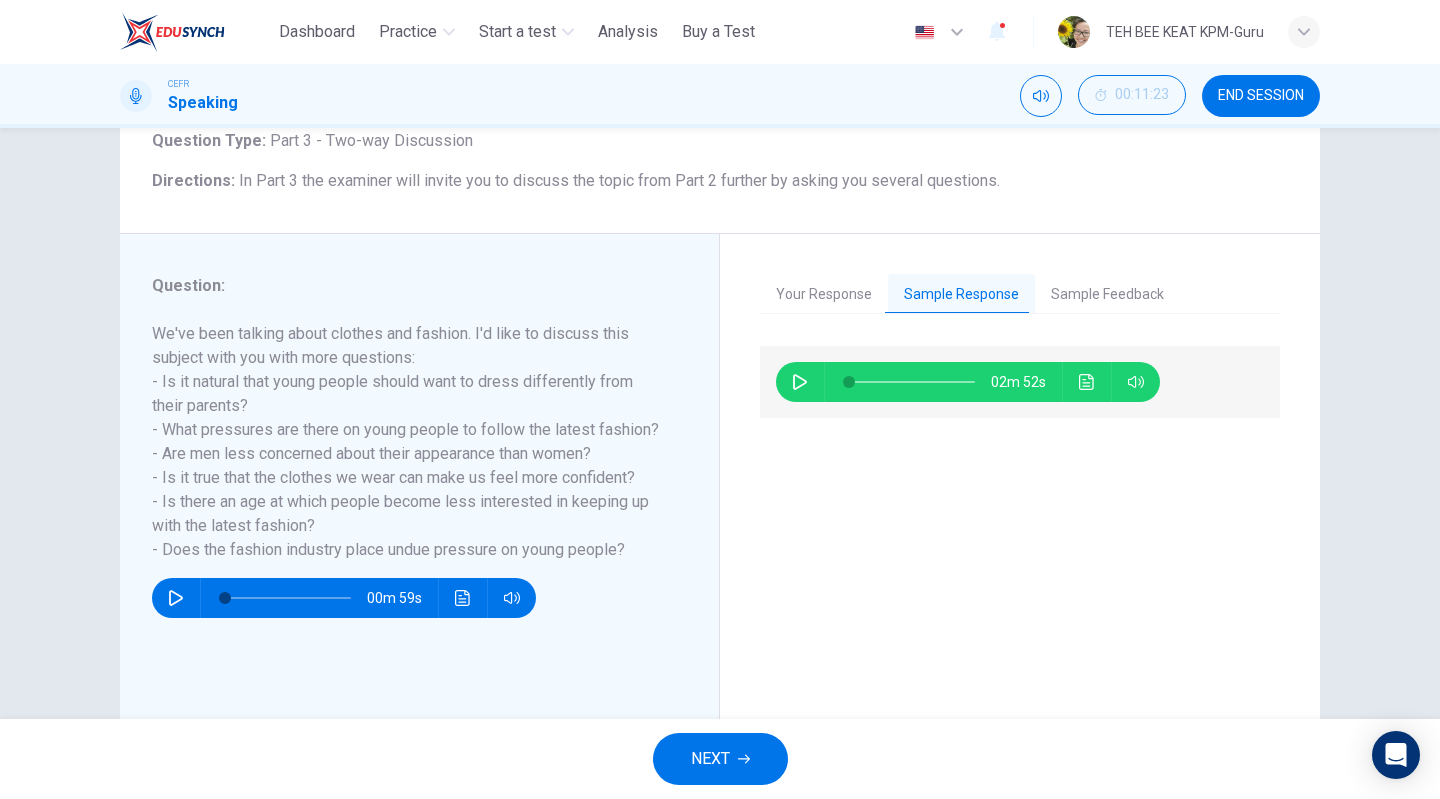 click 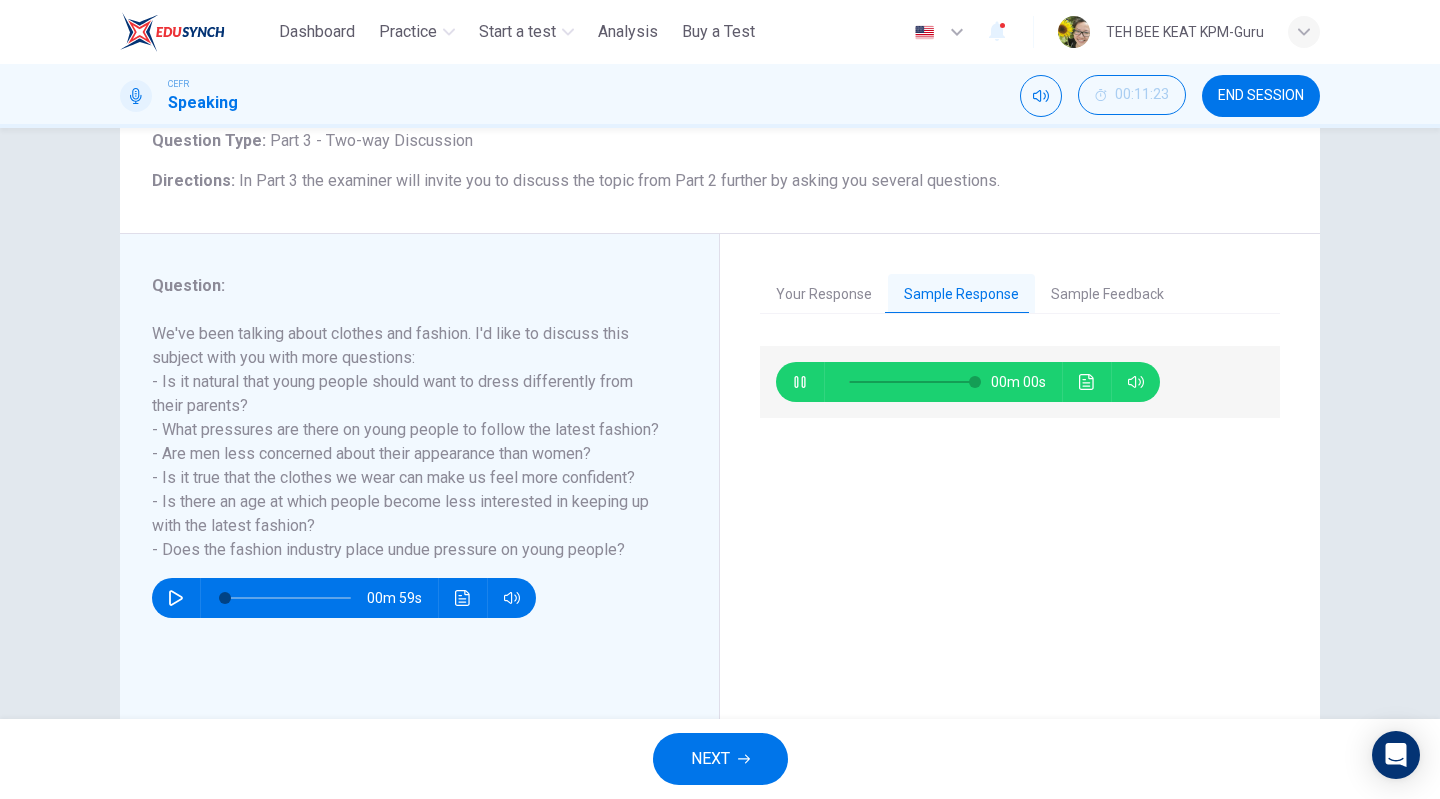type on "*" 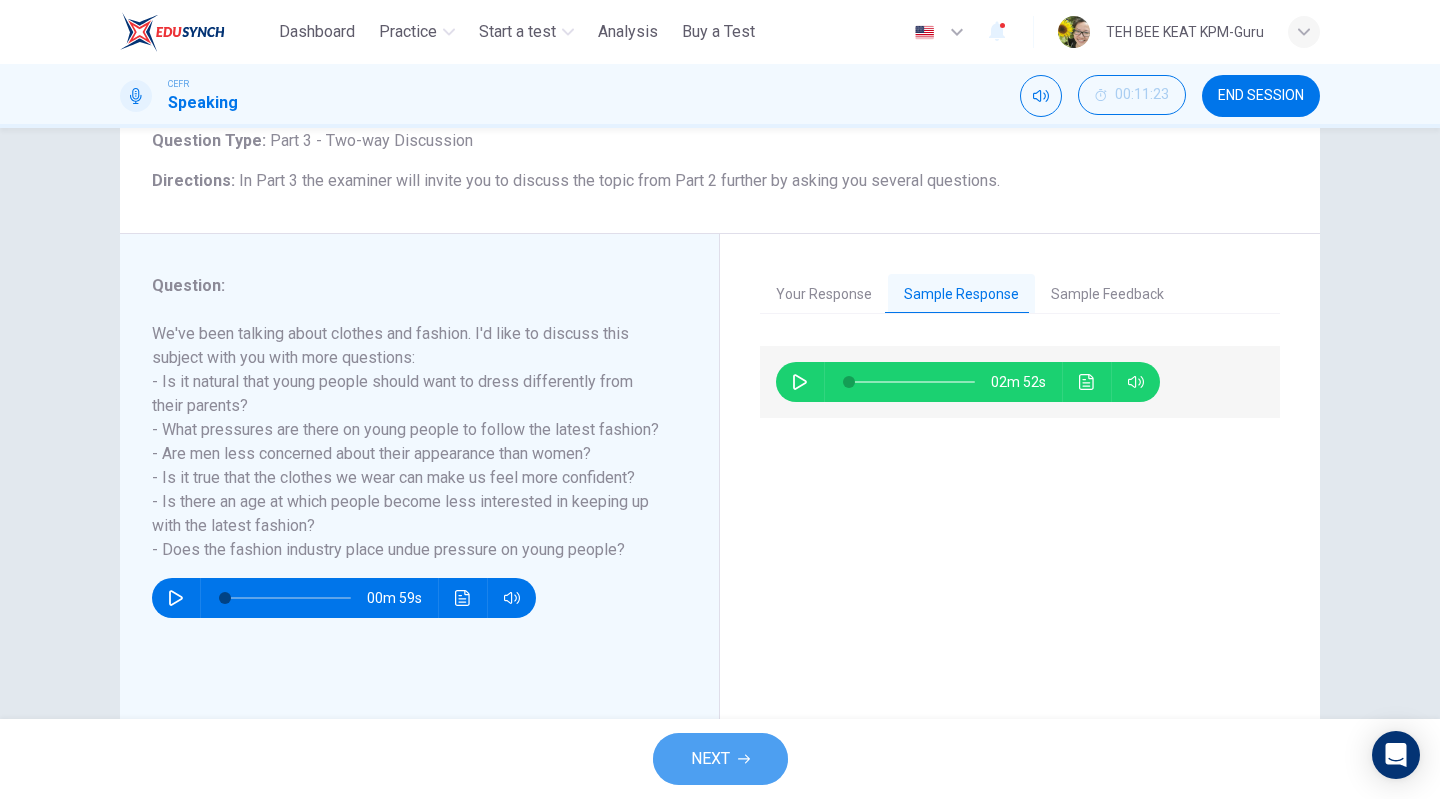 click 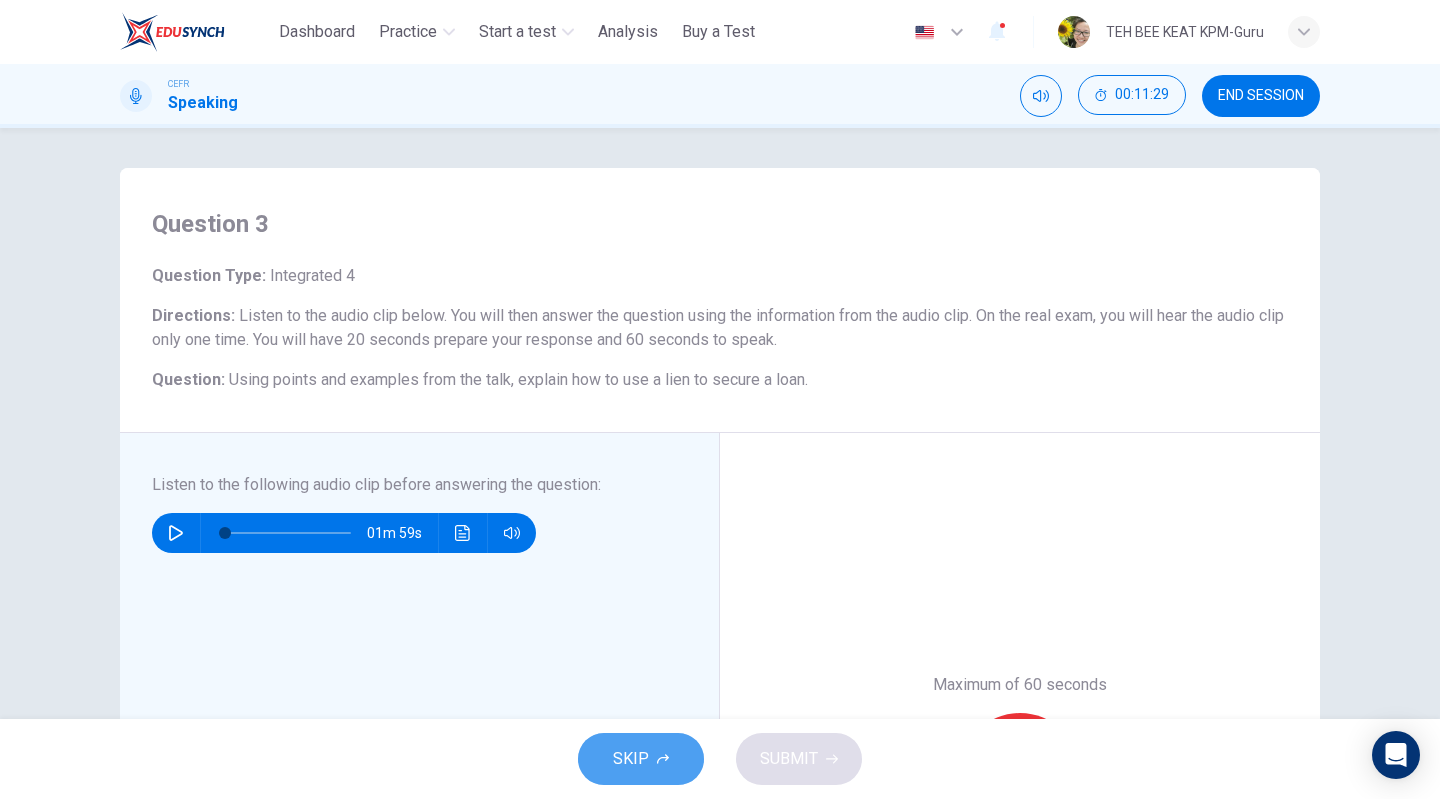 click on "SKIP" at bounding box center [641, 759] 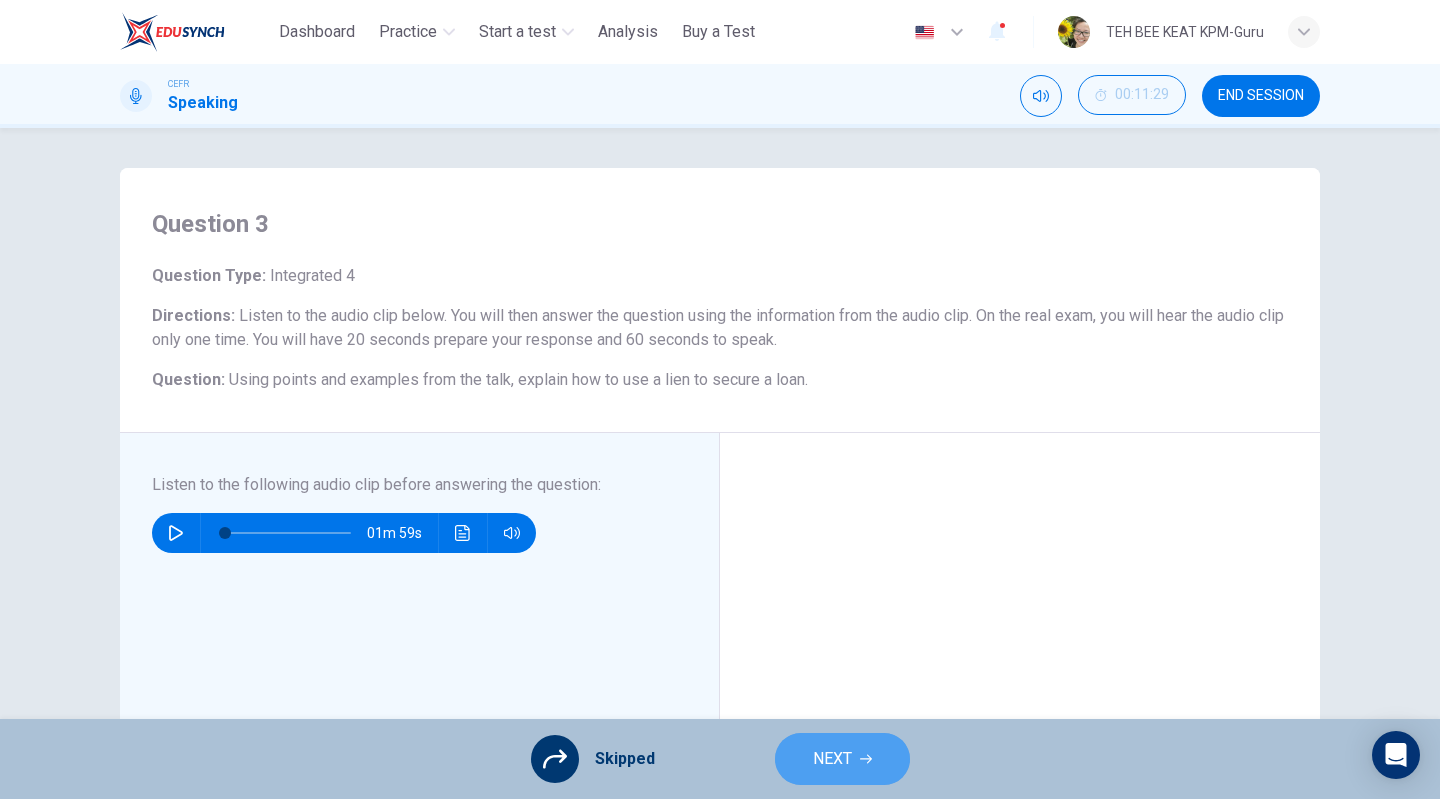 click on "NEXT" at bounding box center (832, 759) 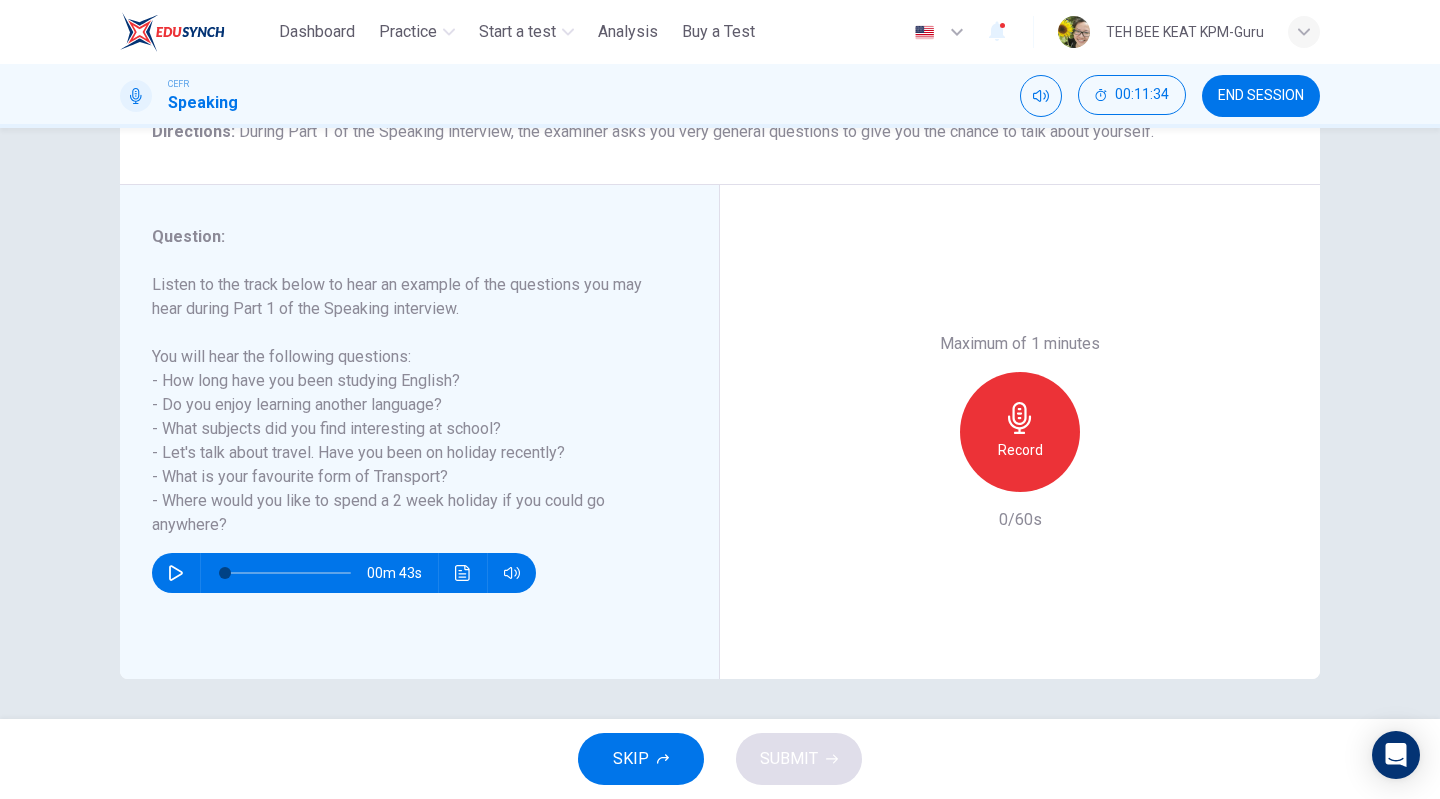 scroll, scrollTop: 182, scrollLeft: 0, axis: vertical 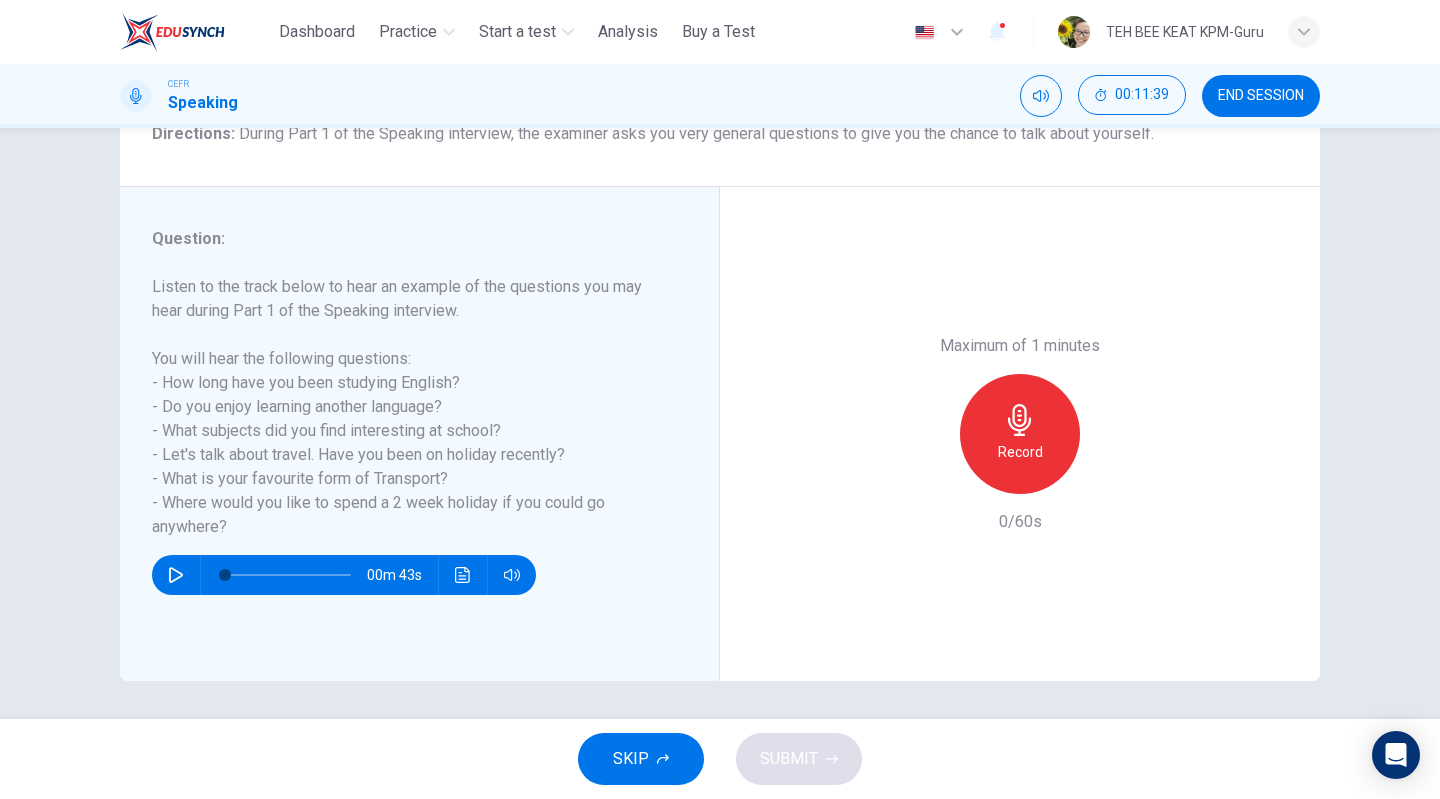 click on "00m 43s" at bounding box center [344, 575] 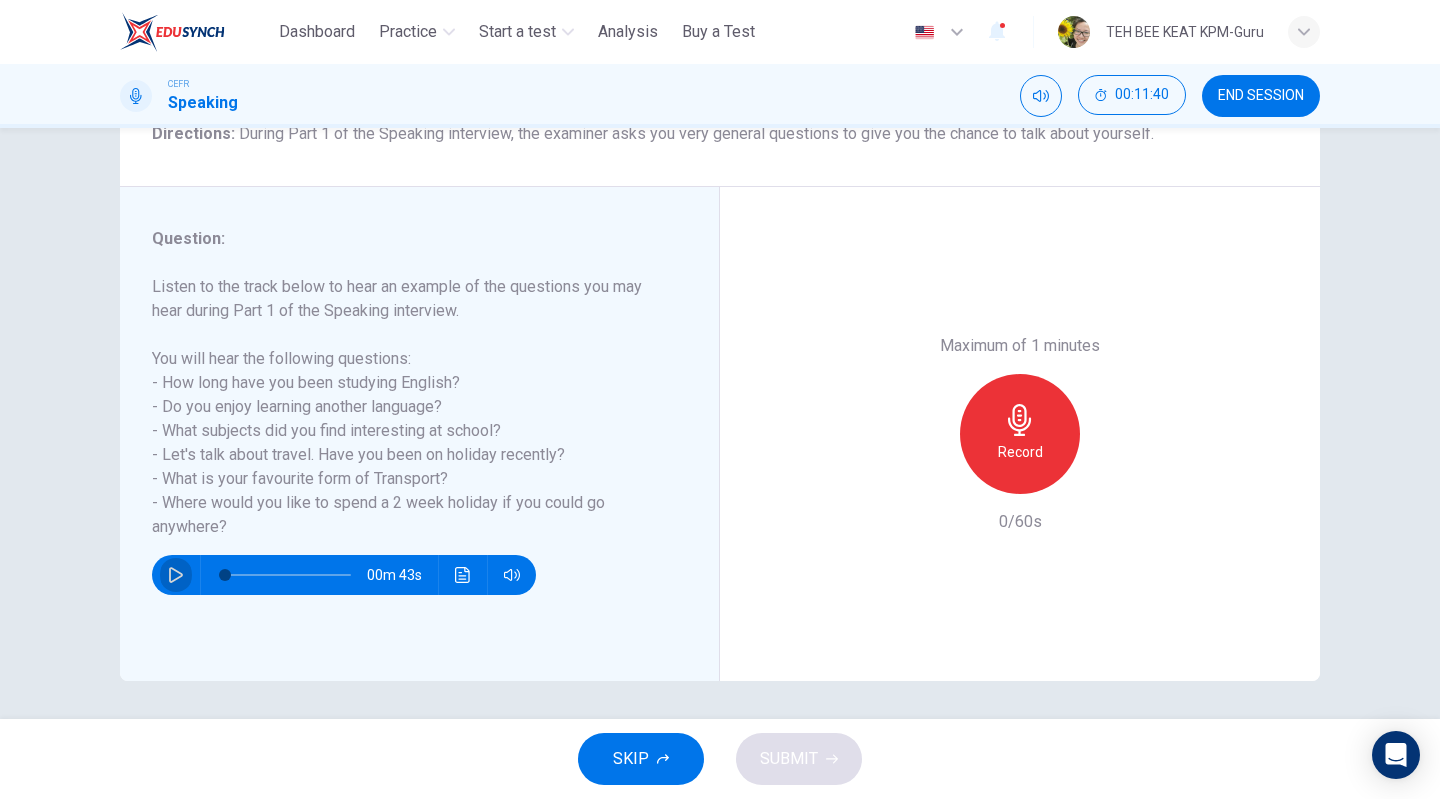 click 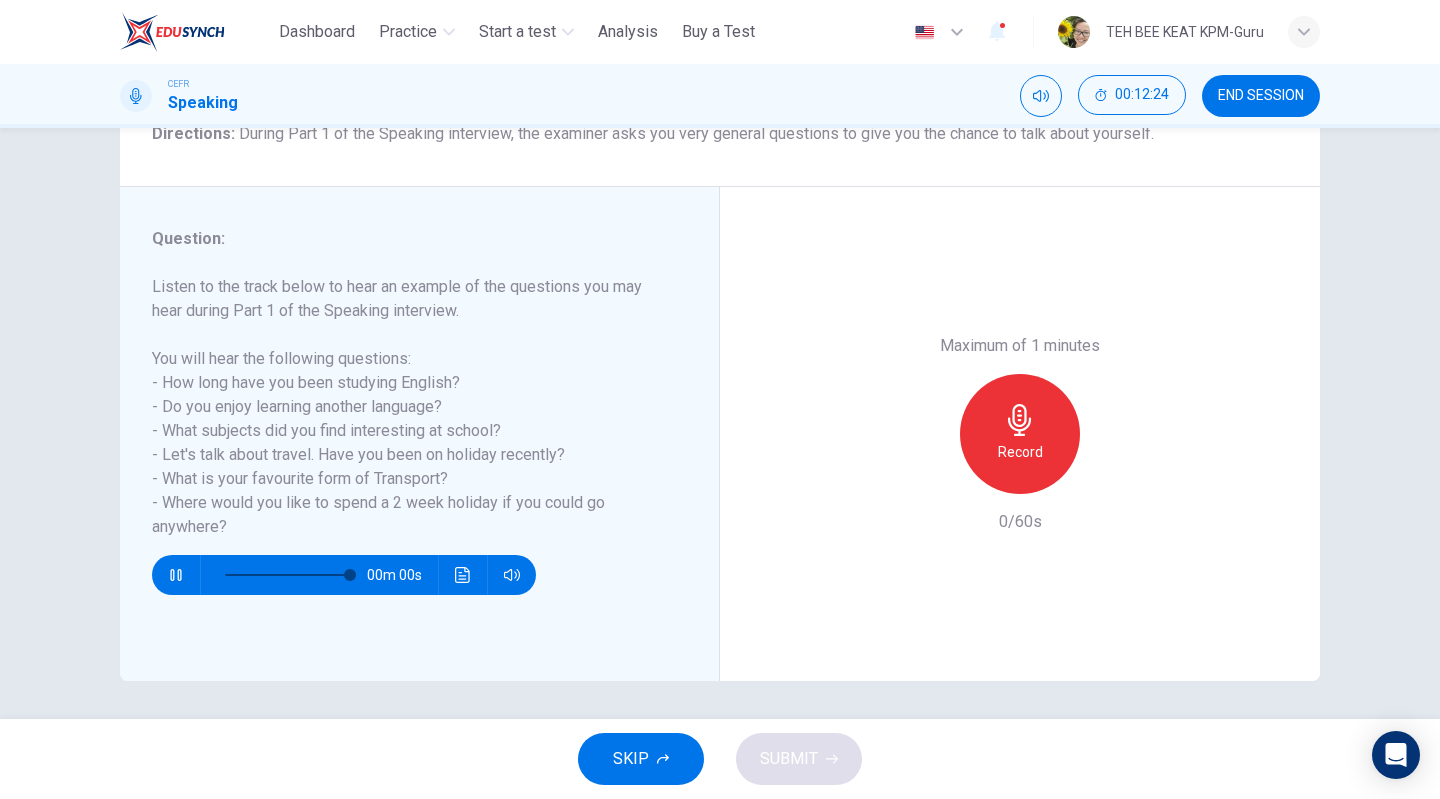type on "*" 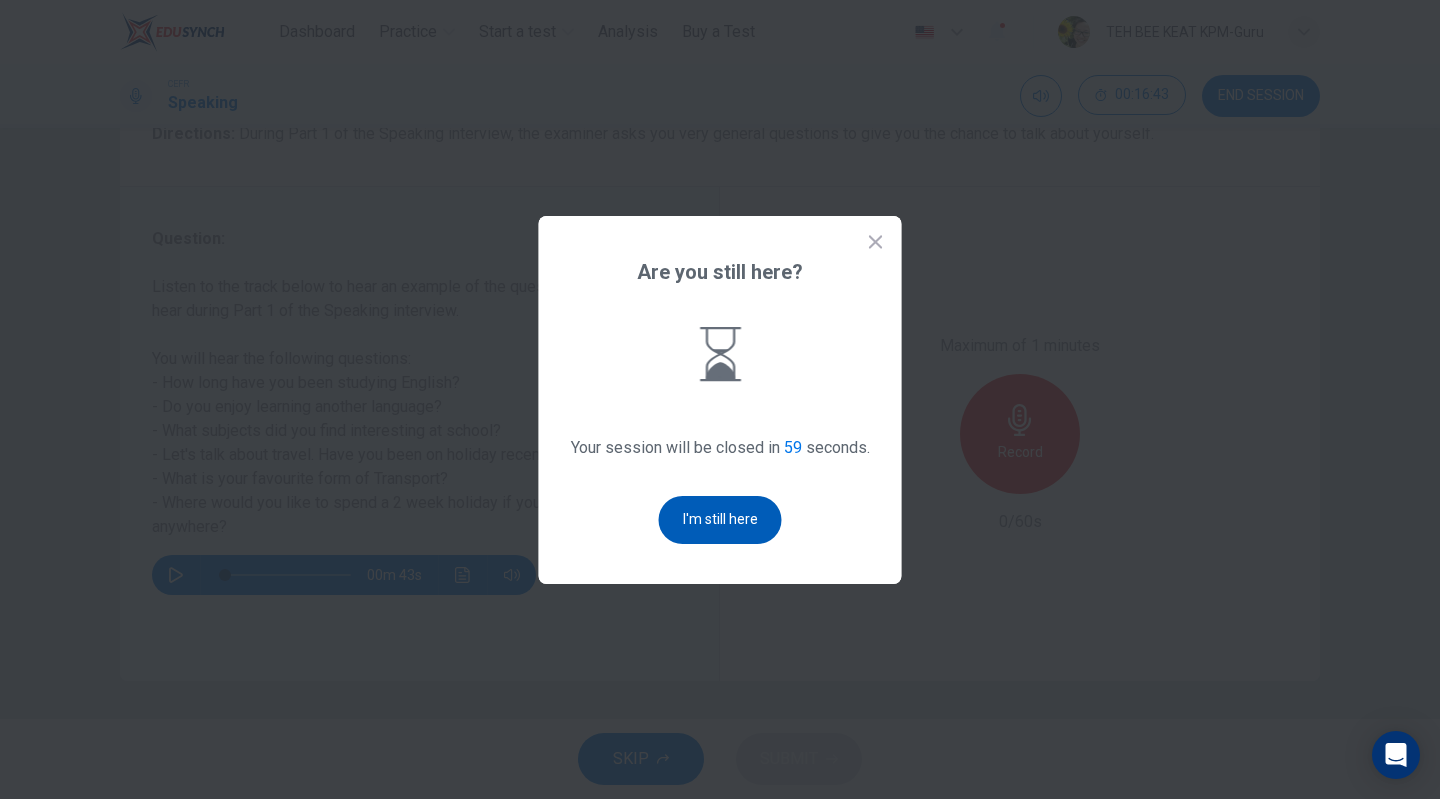 click on "I'm still here" at bounding box center [720, 520] 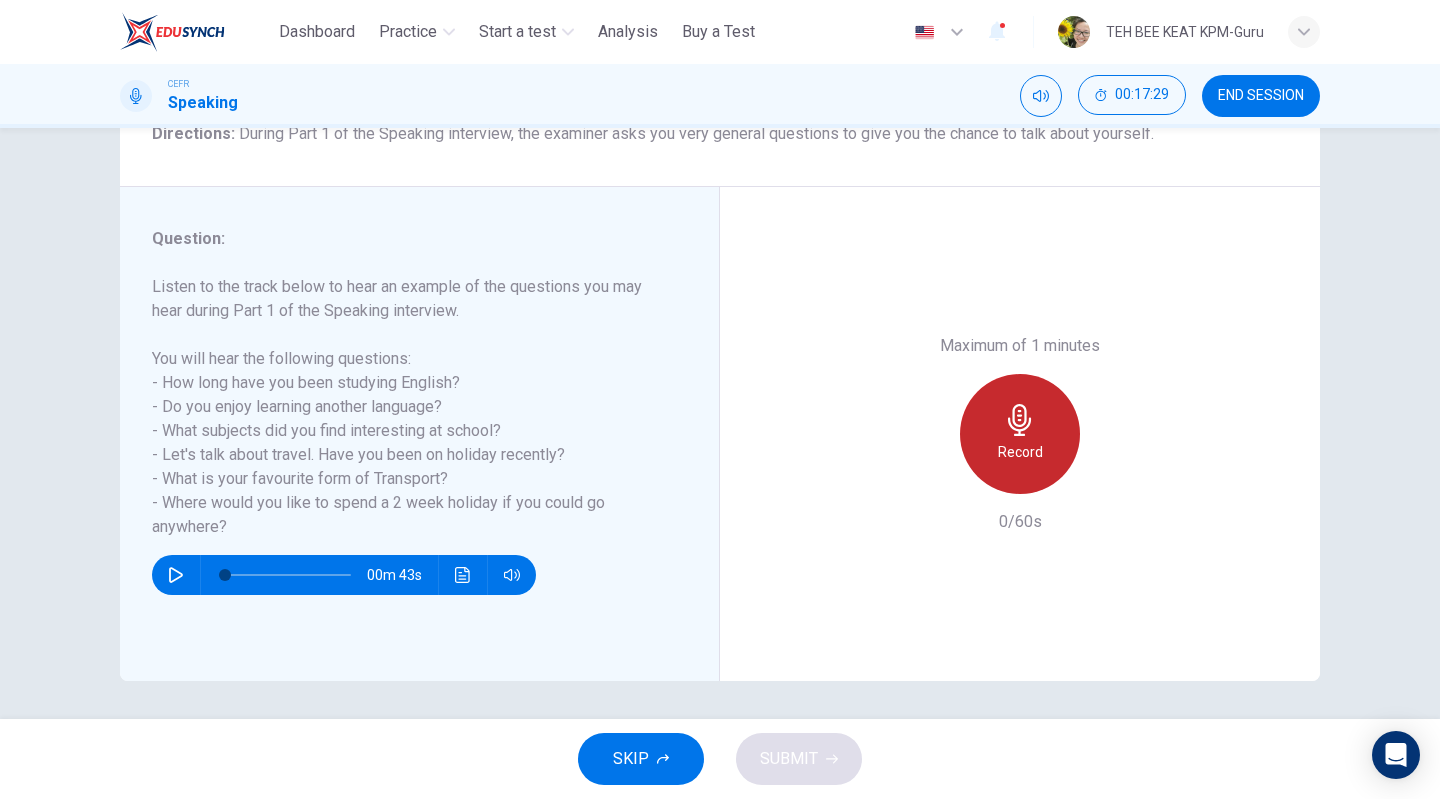 click on "Record" at bounding box center (1020, 452) 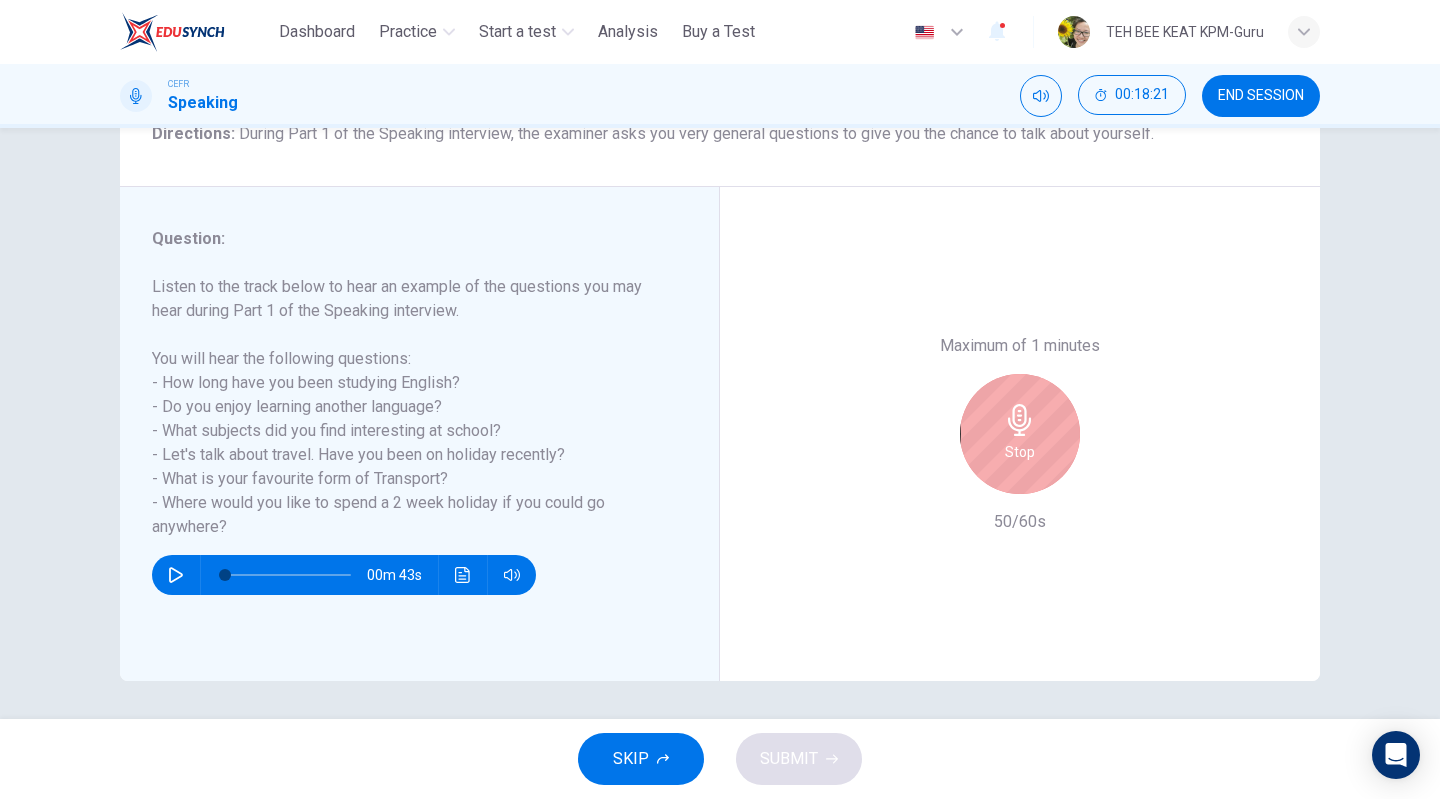 click 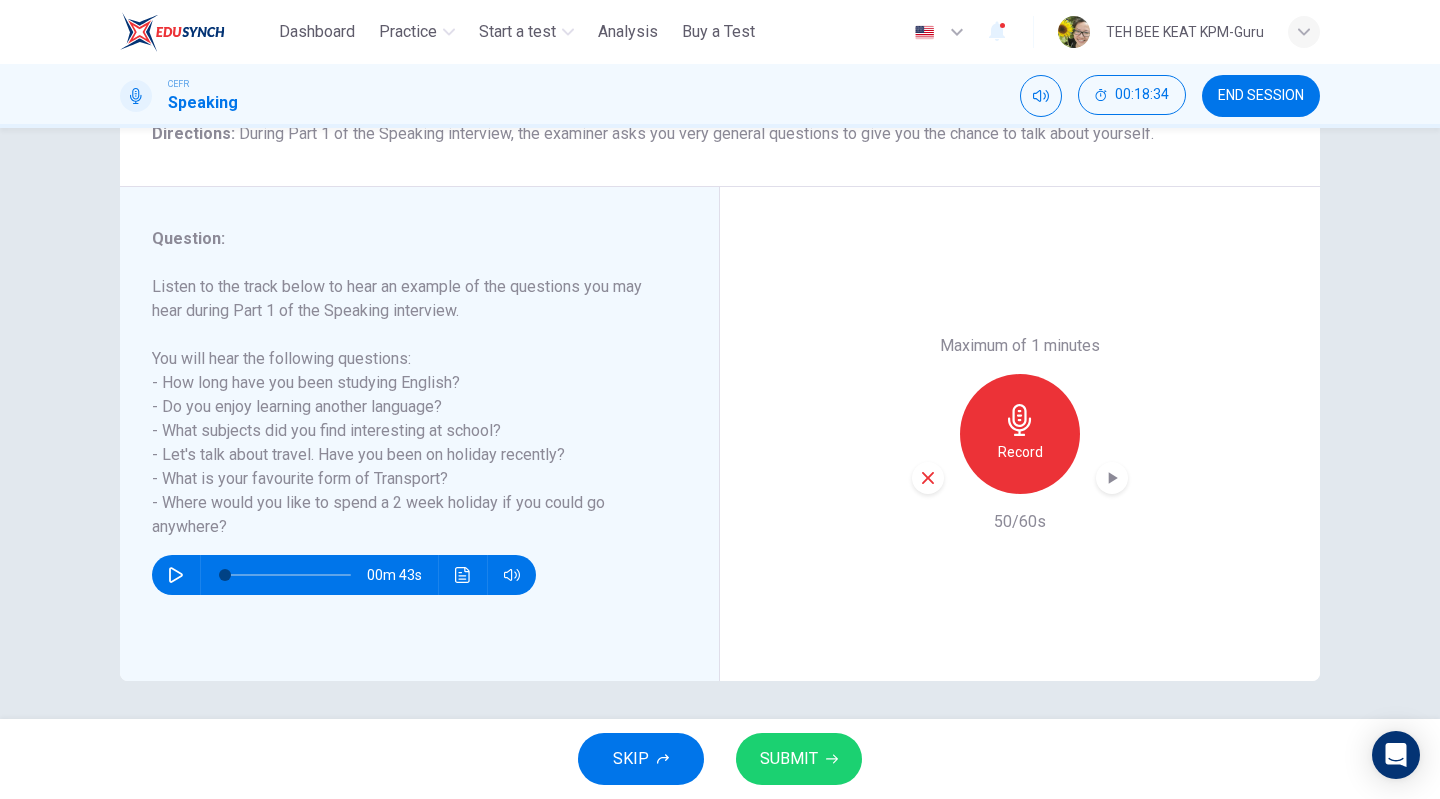 click 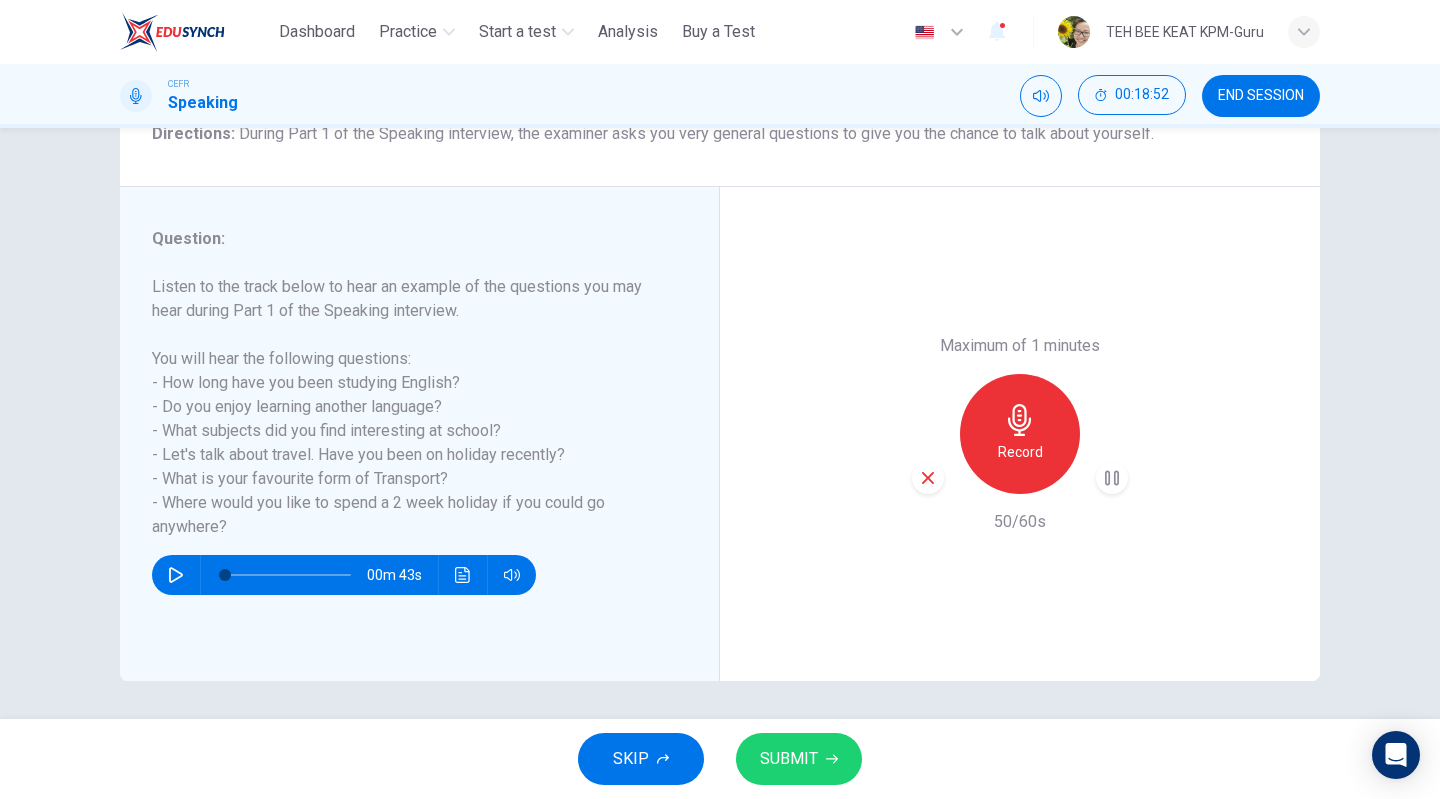 click 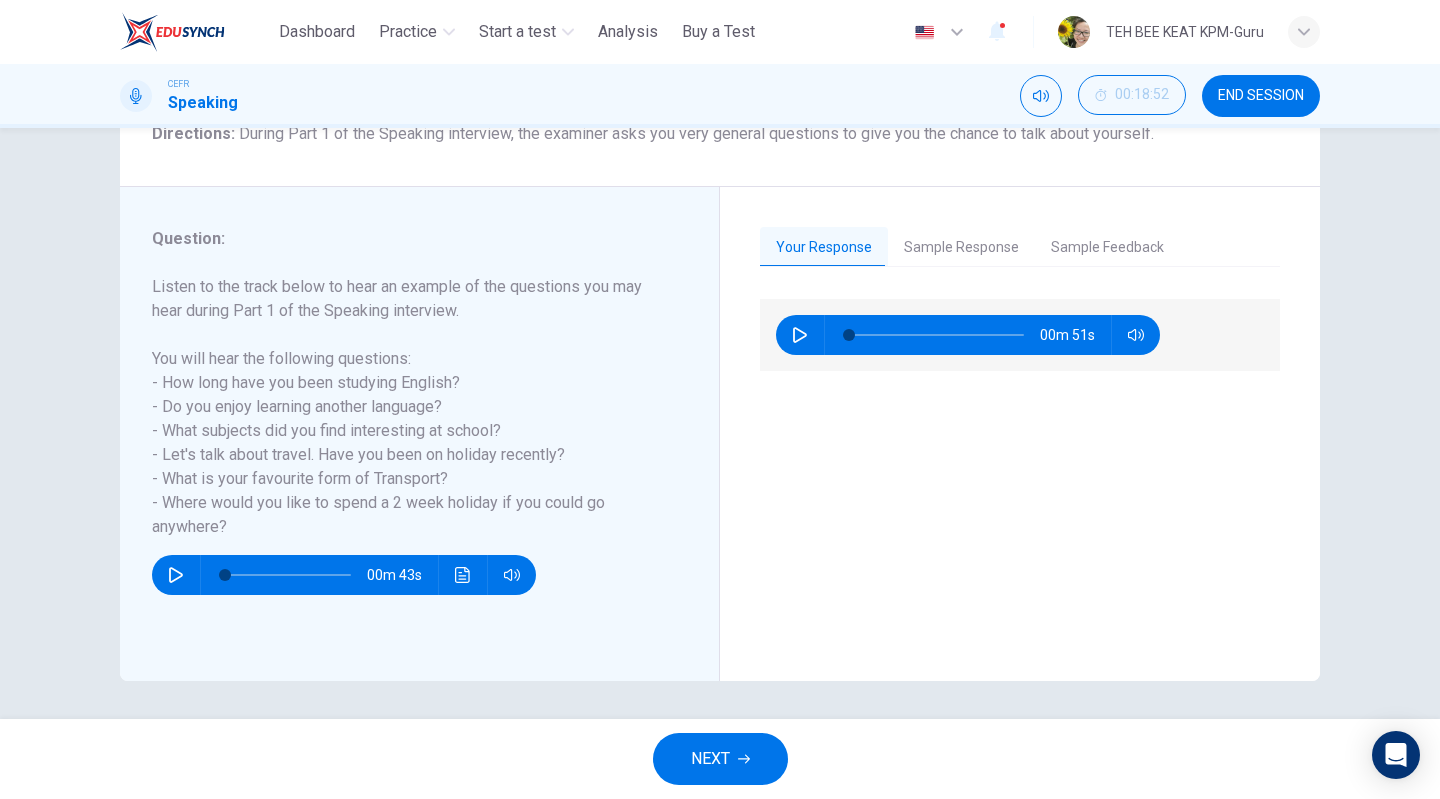 click on "Sample Response" at bounding box center (961, 248) 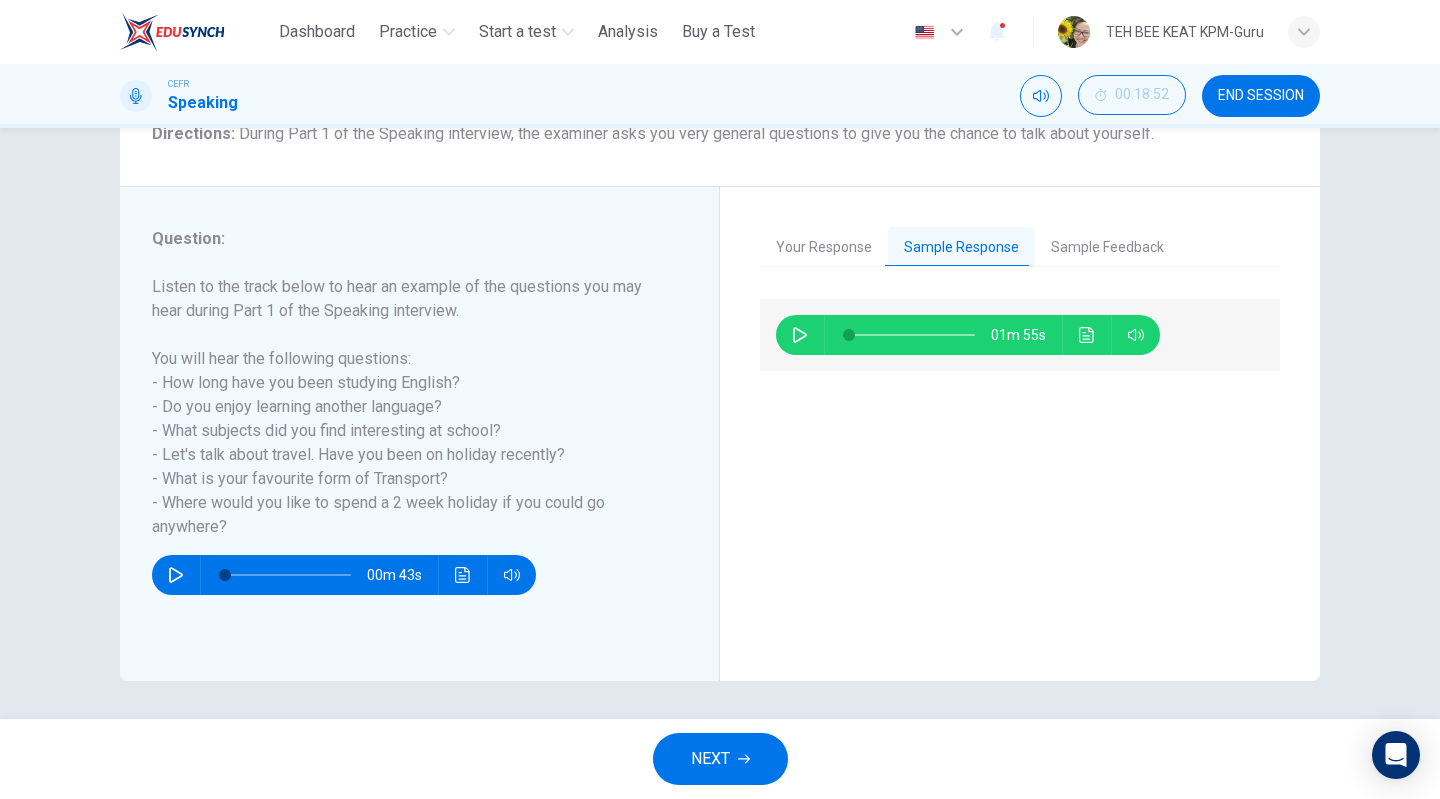 click 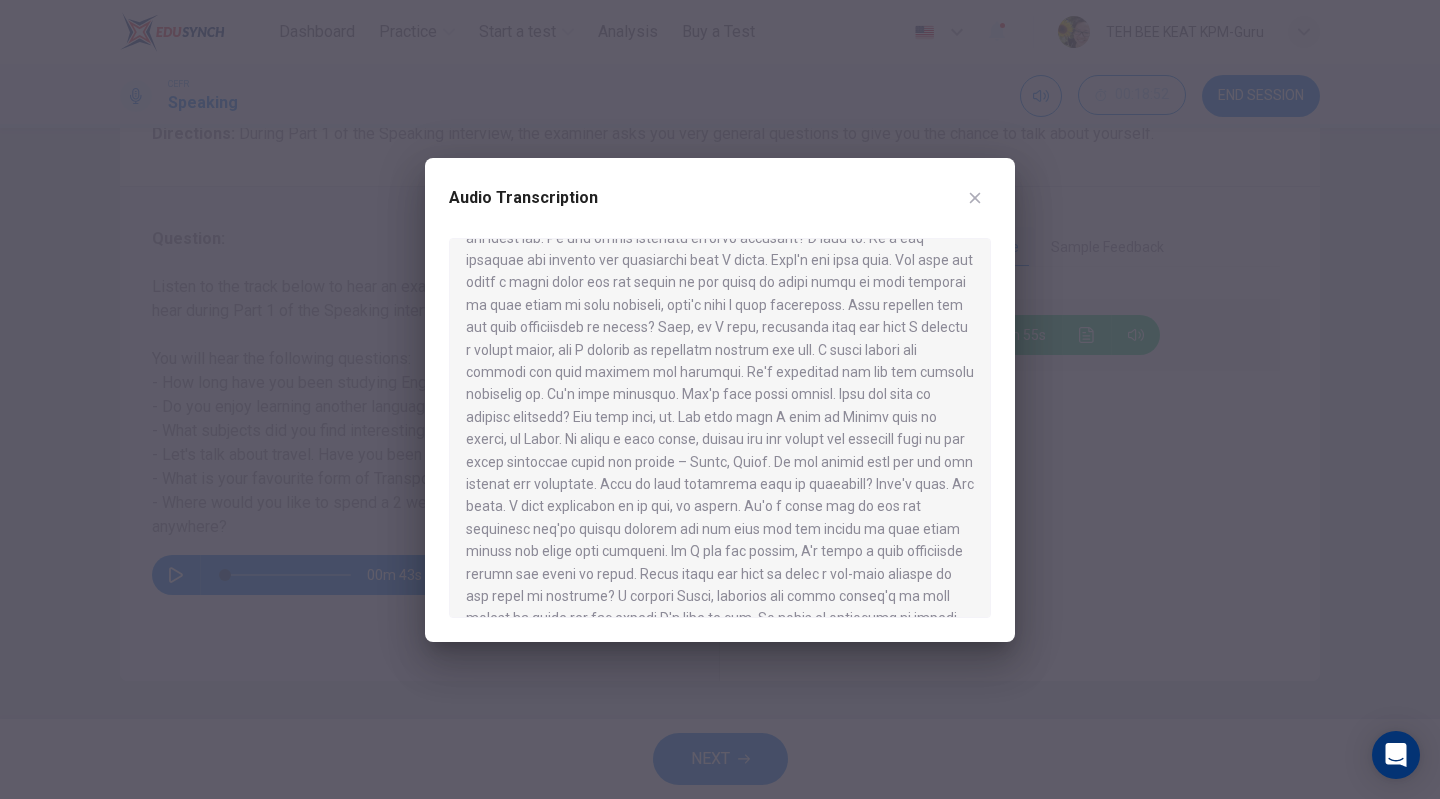 scroll, scrollTop: 104, scrollLeft: 0, axis: vertical 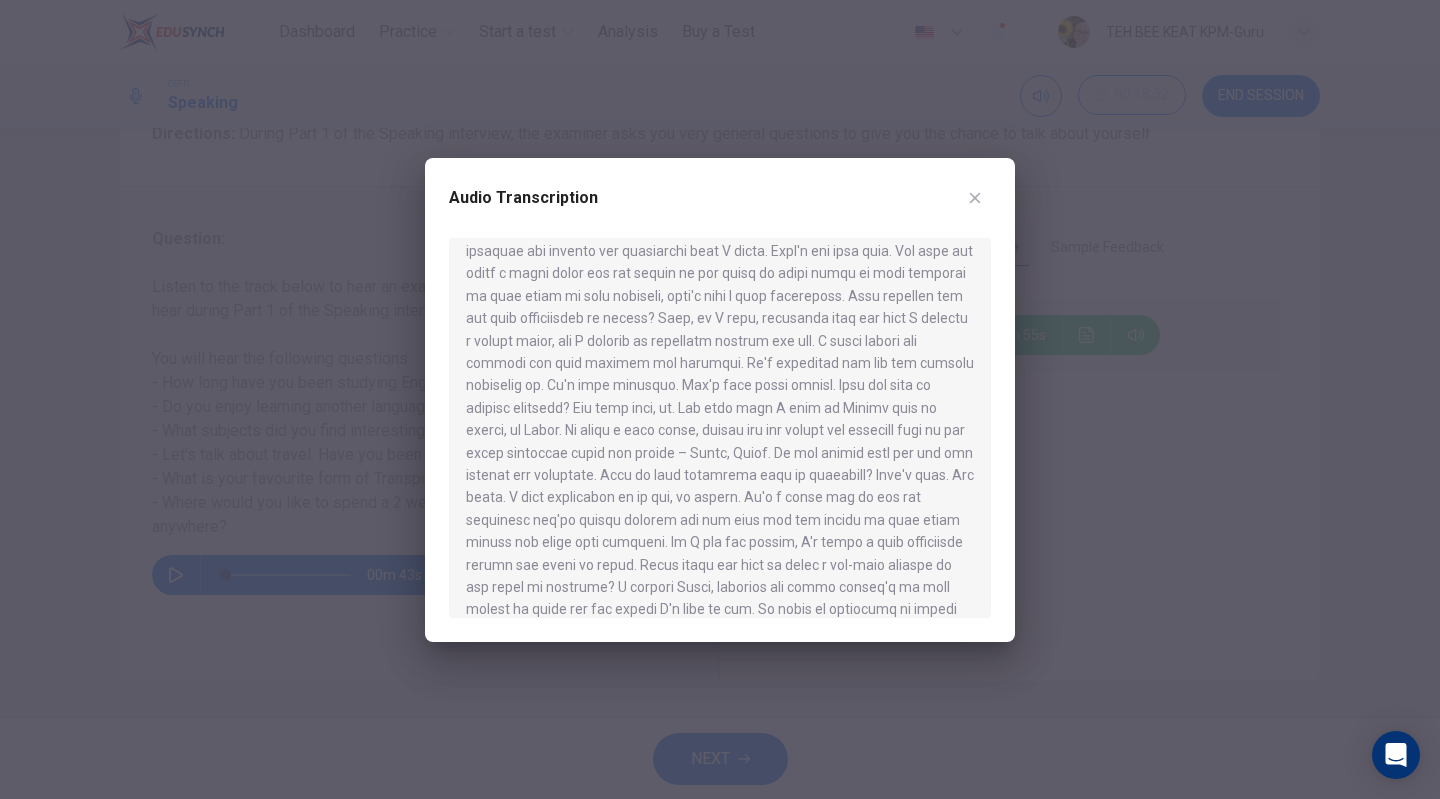 click at bounding box center [720, 399] 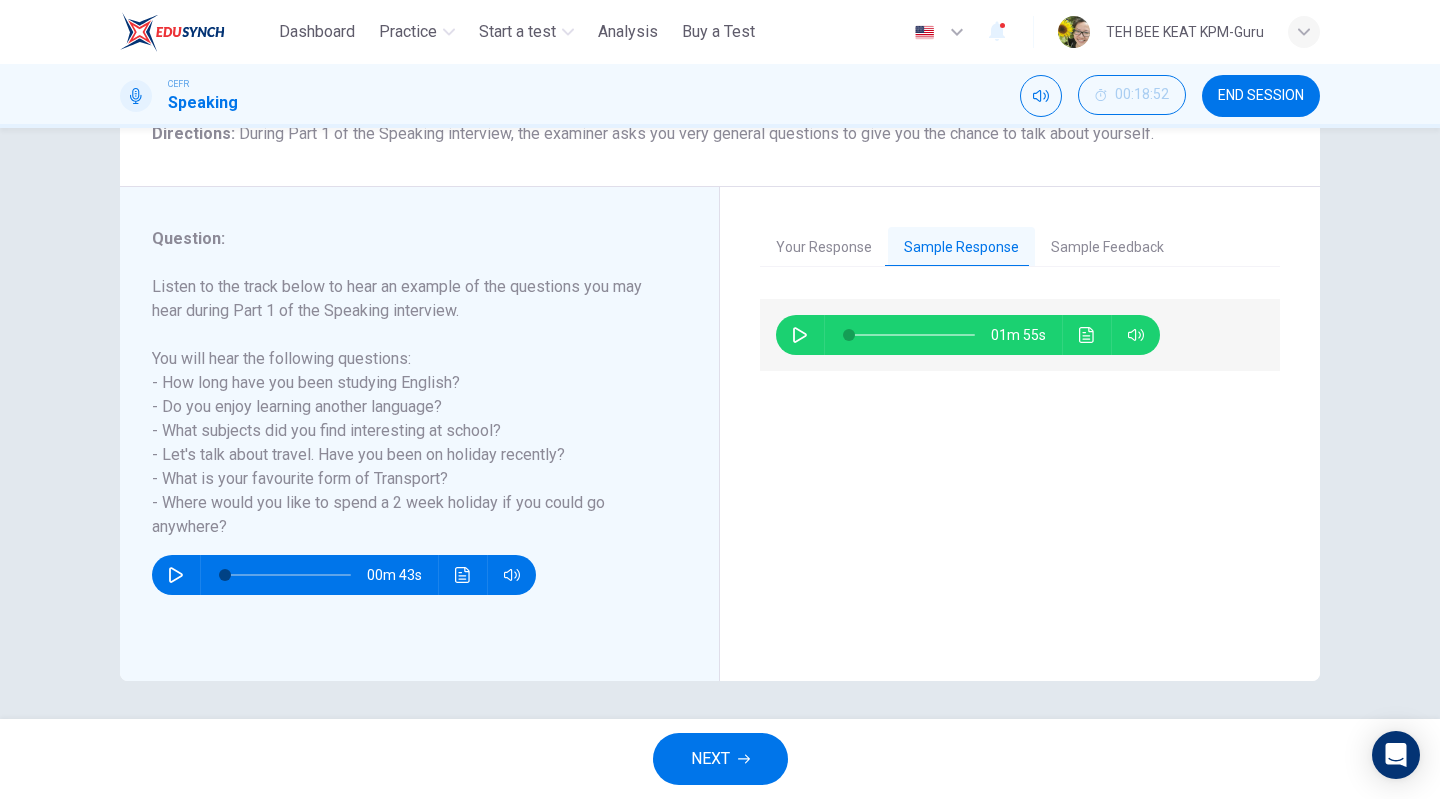 click on "NEXT" at bounding box center [710, 759] 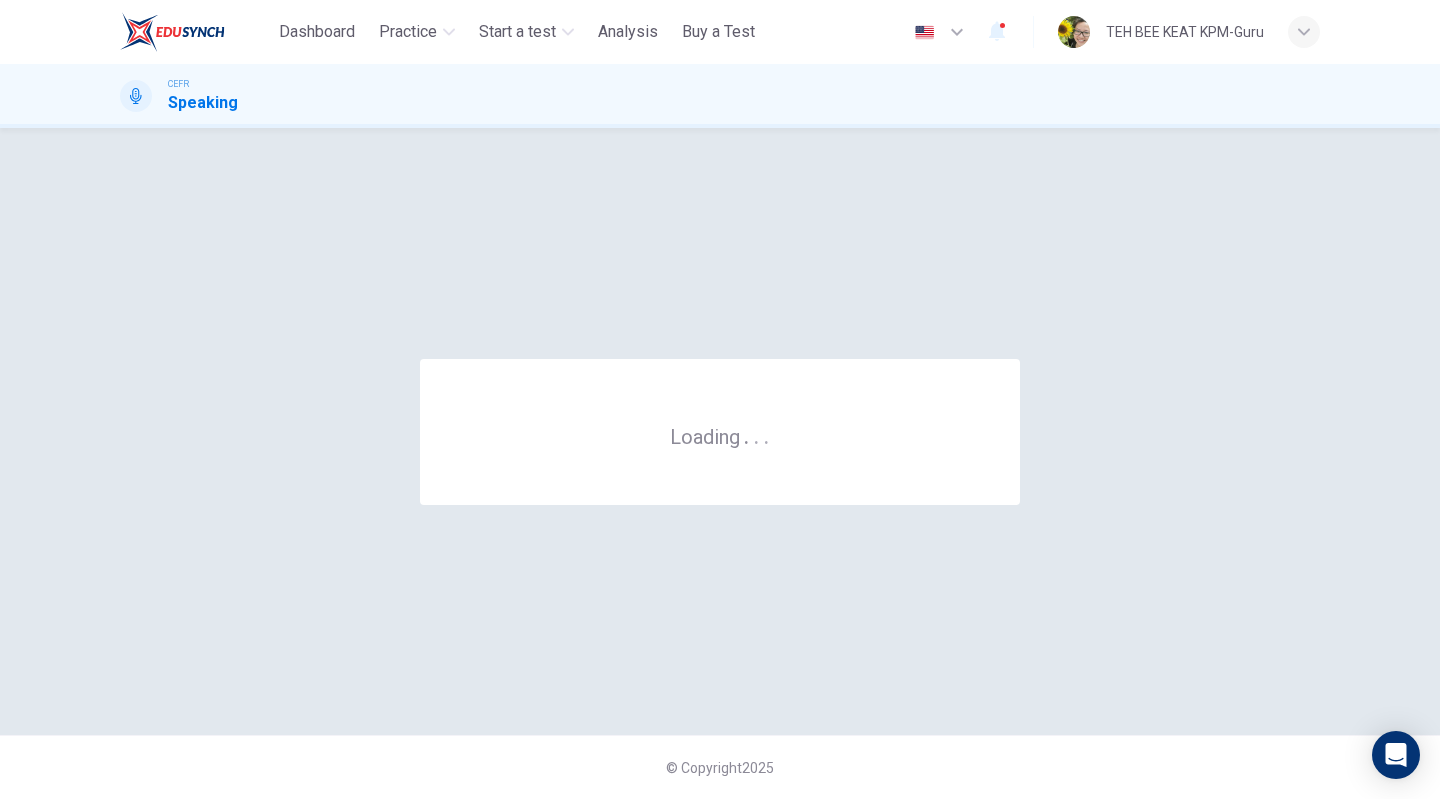 scroll, scrollTop: 0, scrollLeft: 0, axis: both 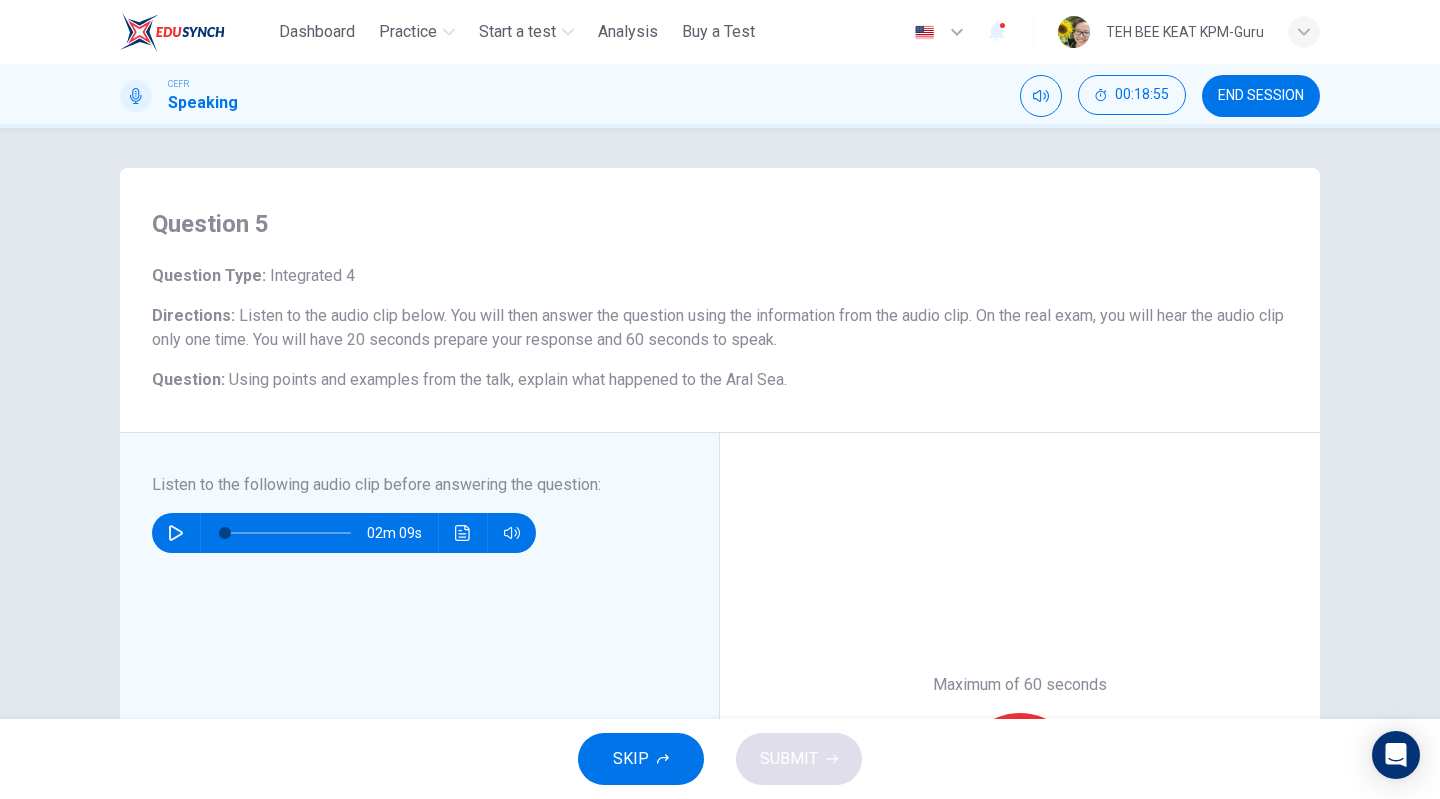 click 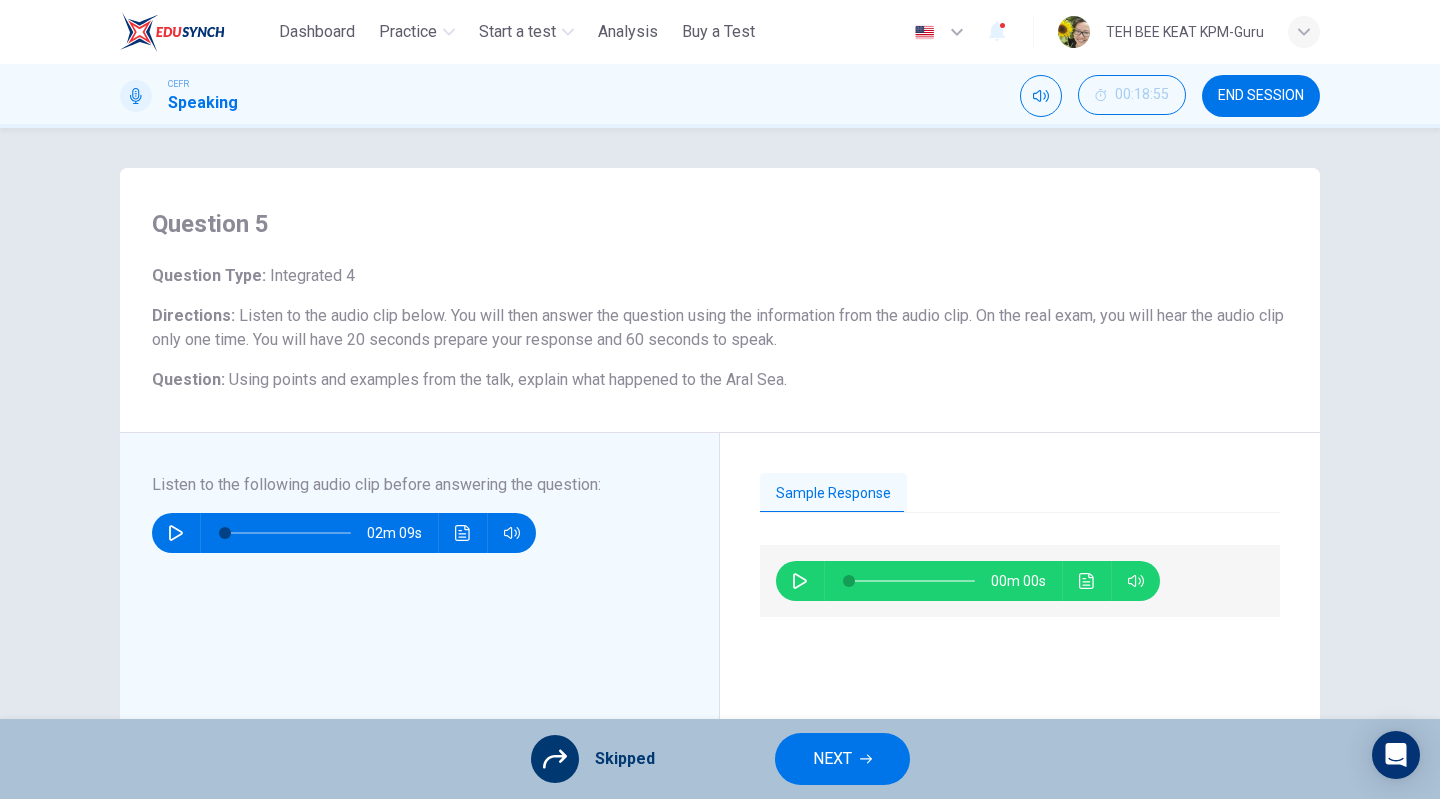click on "NEXT" at bounding box center (832, 759) 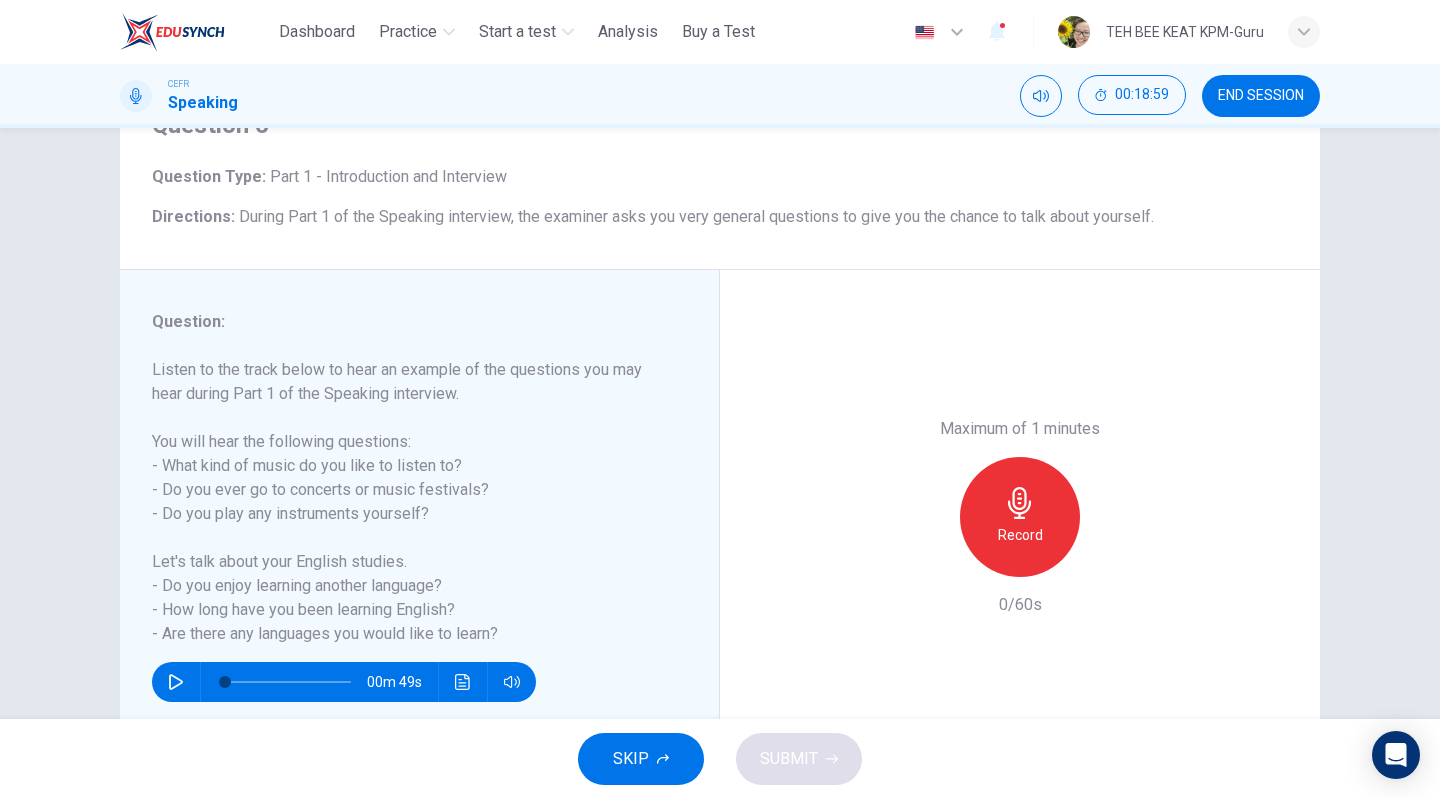 scroll, scrollTop: 100, scrollLeft: 0, axis: vertical 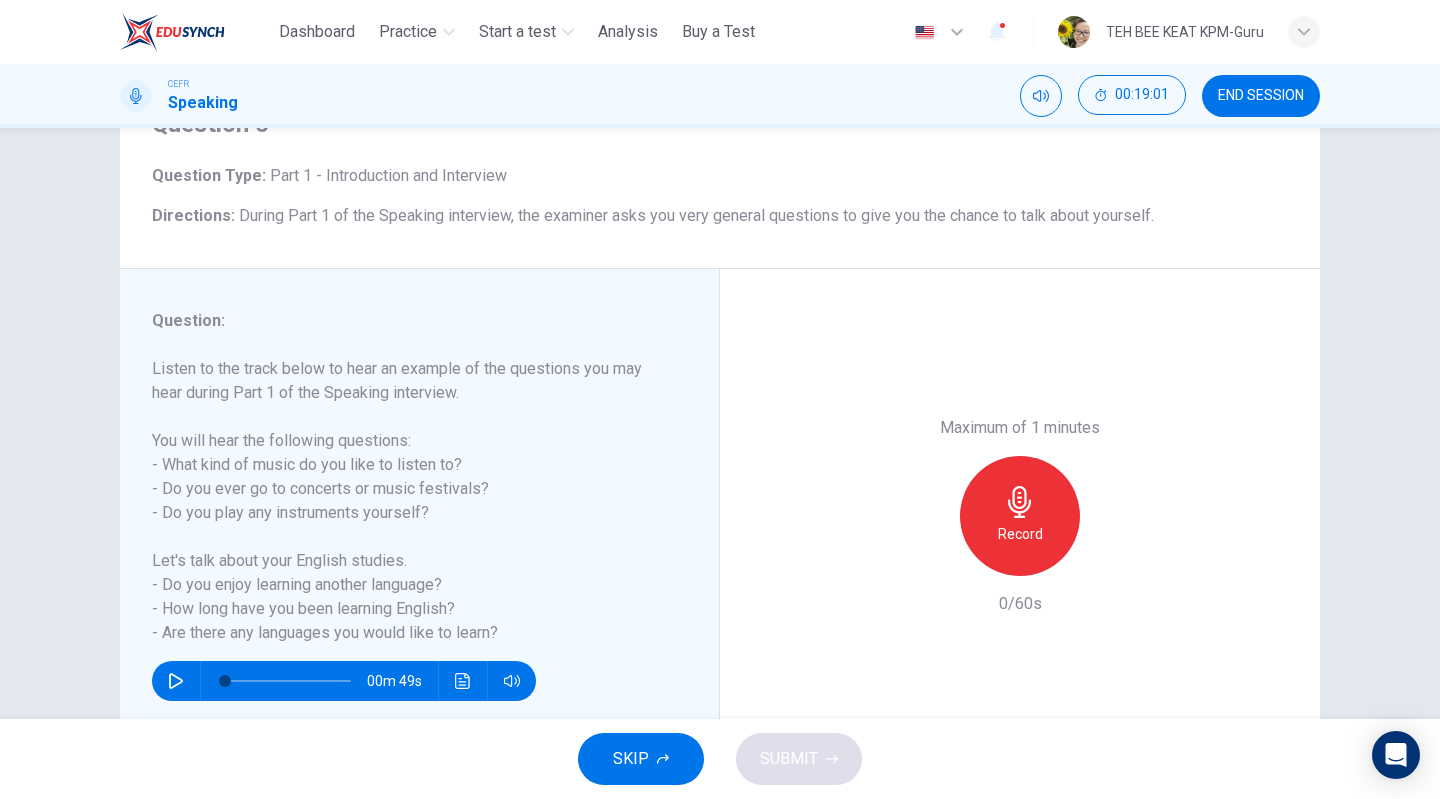 click 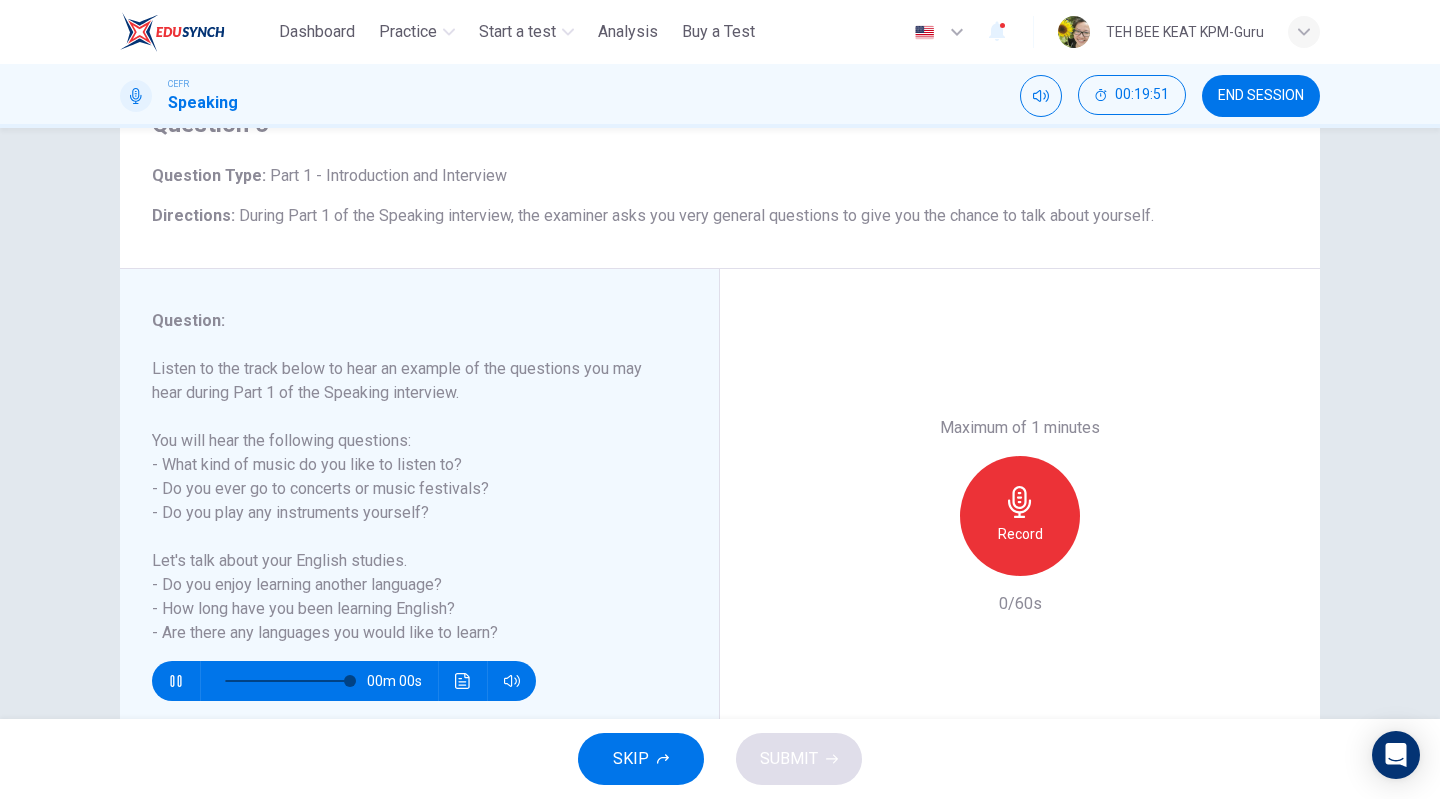 type on "*" 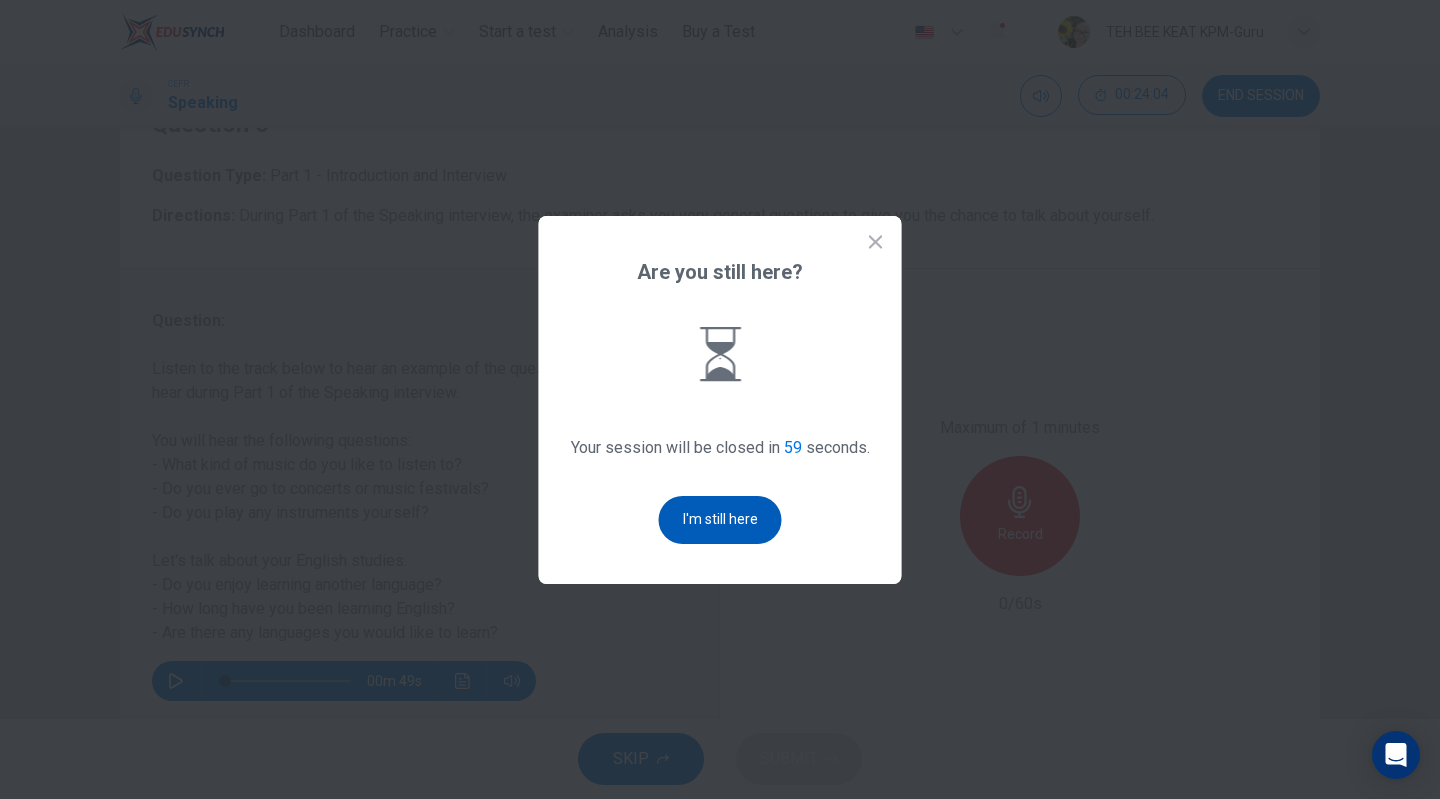 click on "I'm still here" at bounding box center [720, 520] 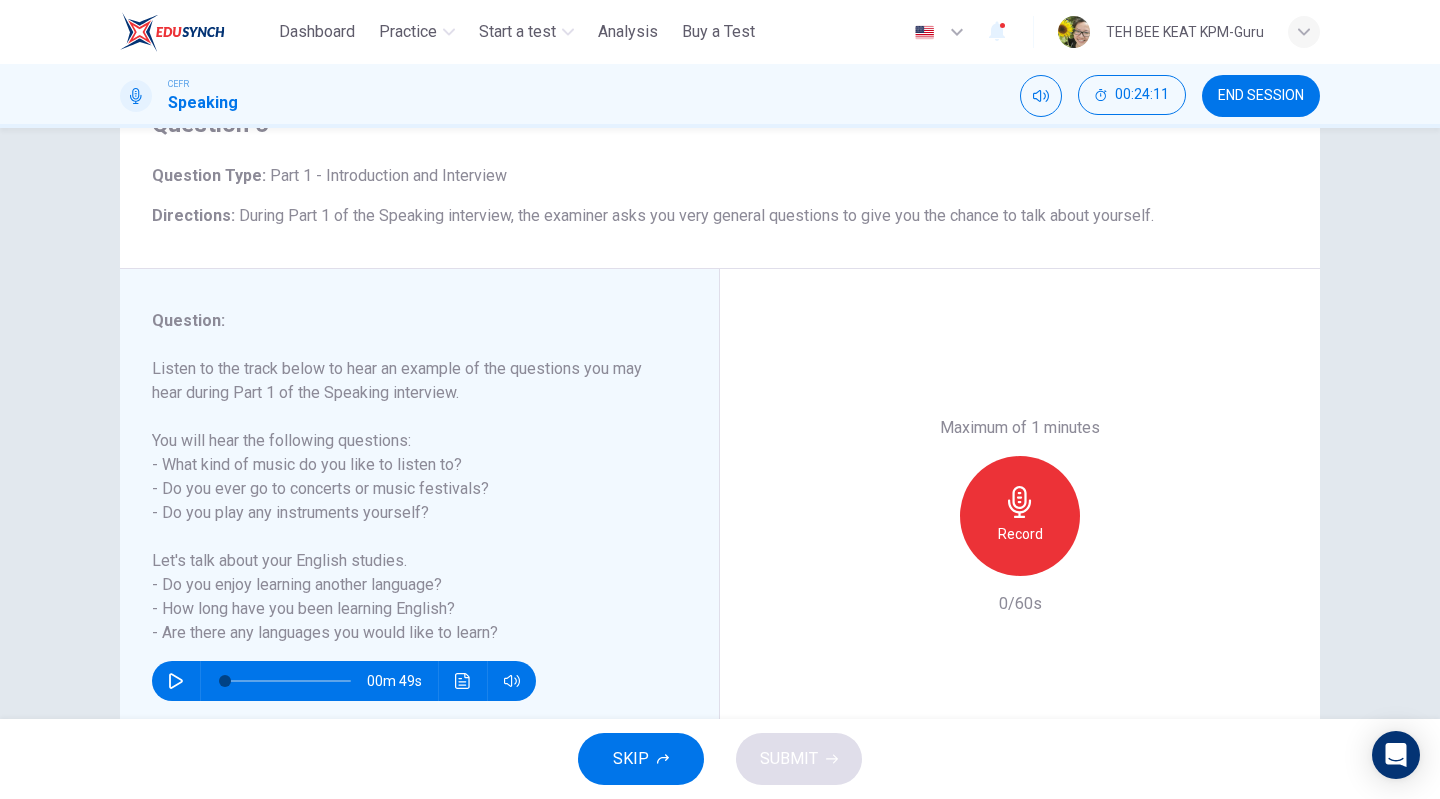 click 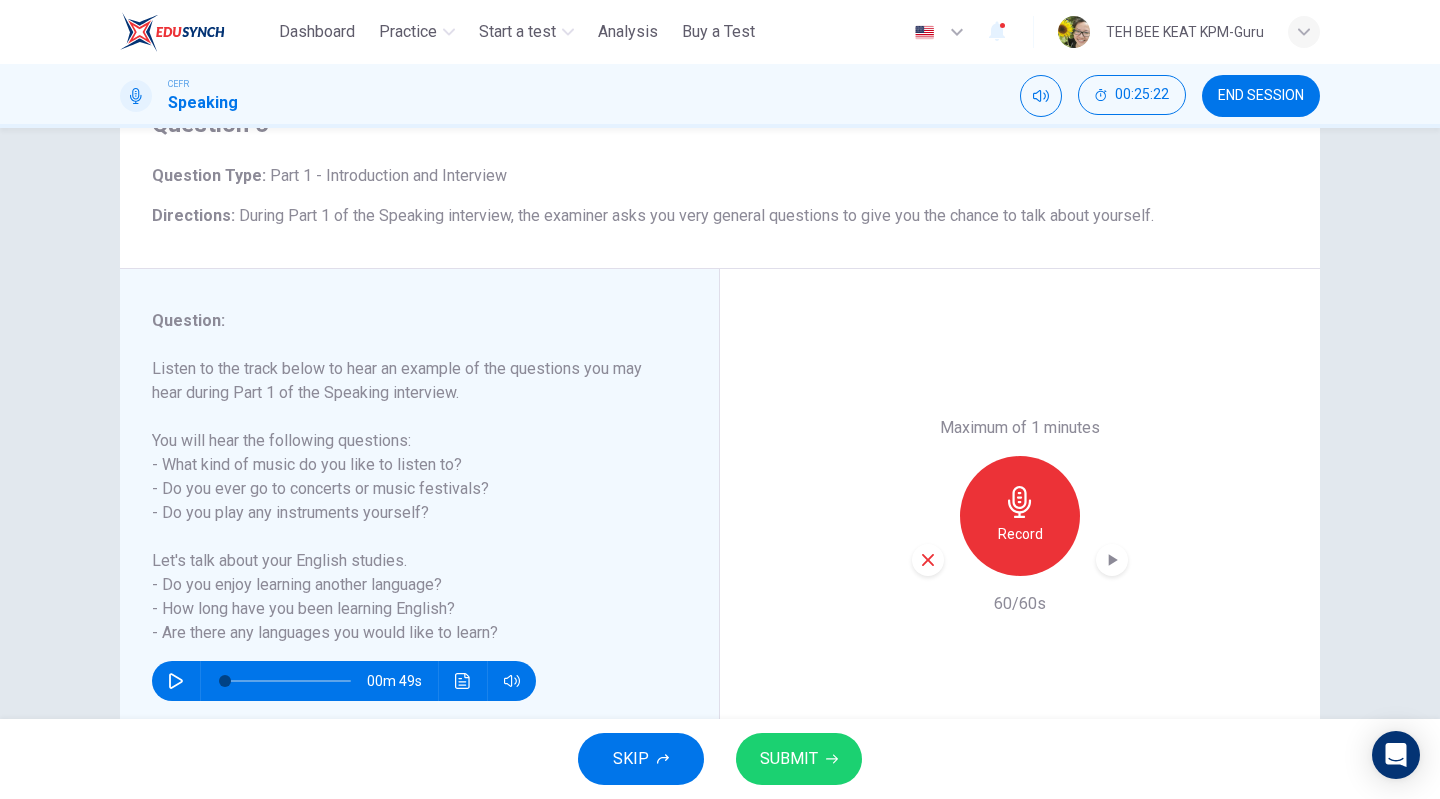 click on "SUBMIT" at bounding box center (789, 759) 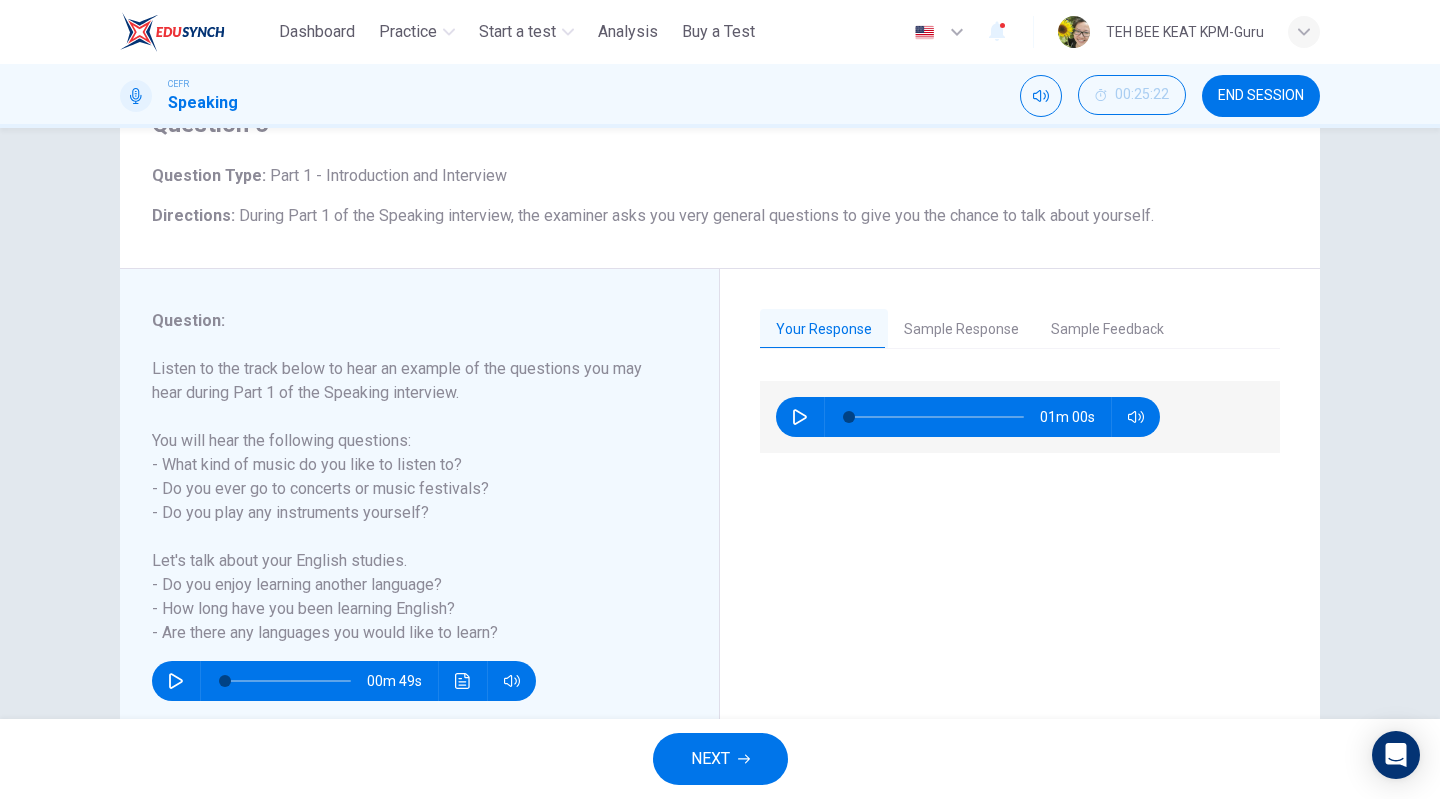 click on "Sample Response" at bounding box center [961, 330] 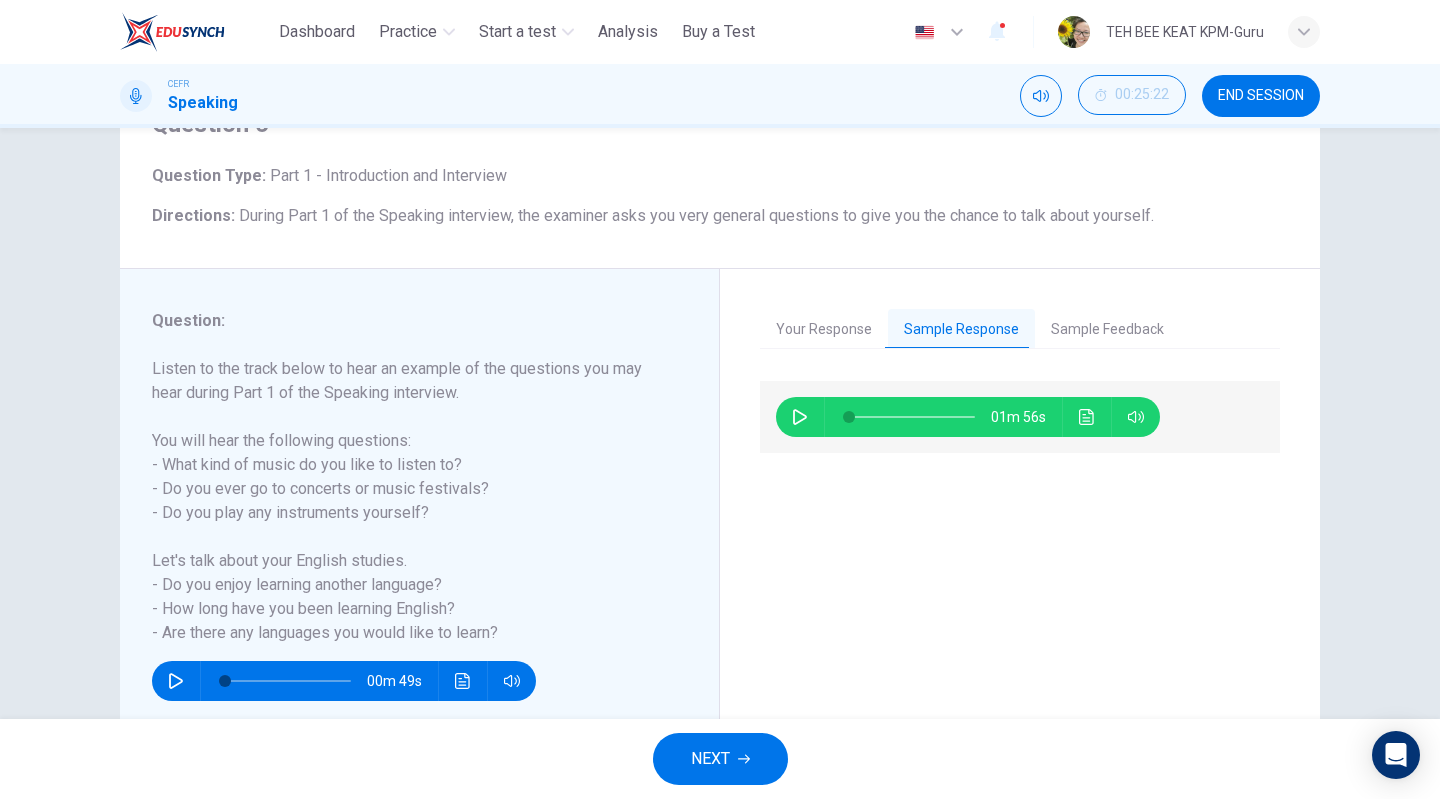 click at bounding box center [1111, 417] 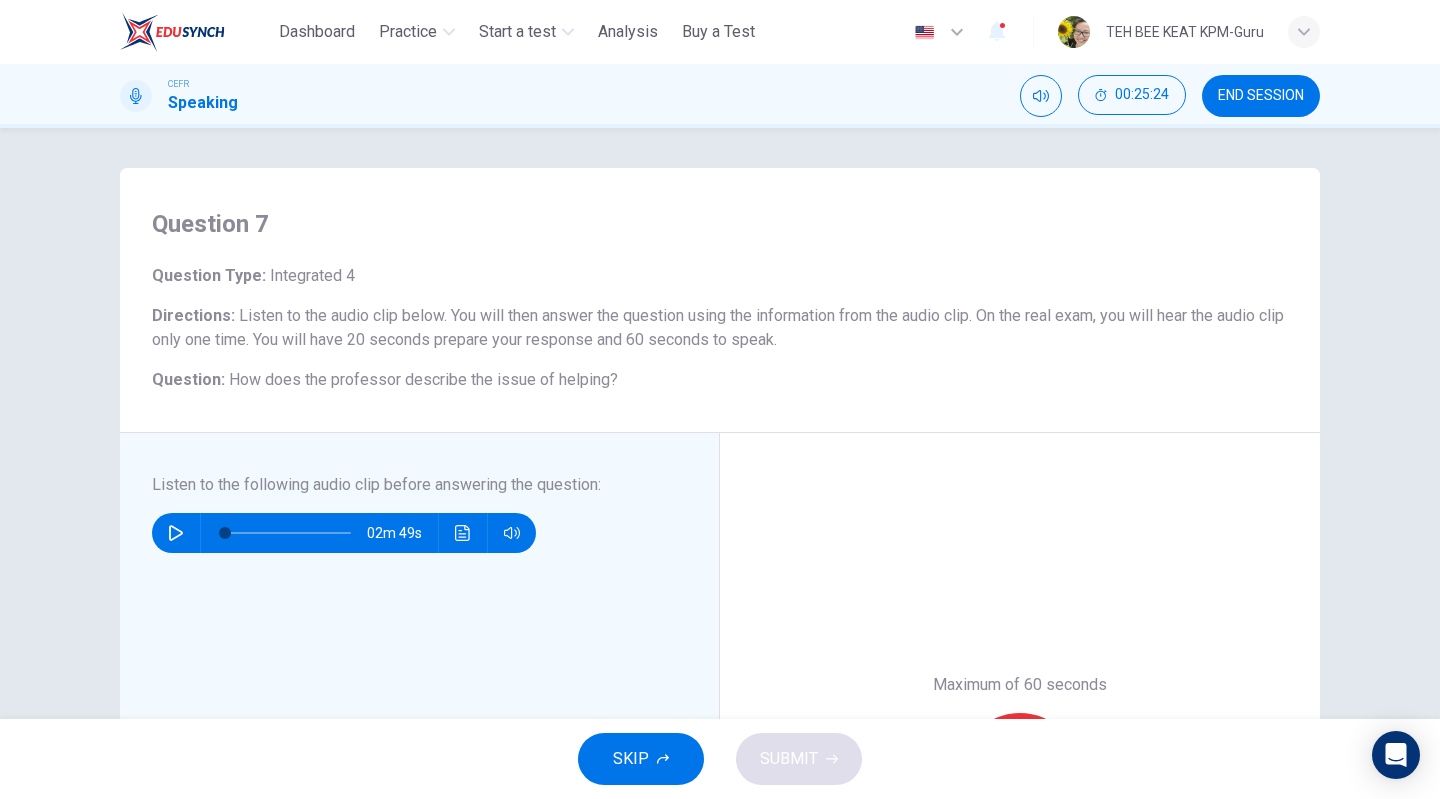 click on "SKIP" at bounding box center [631, 759] 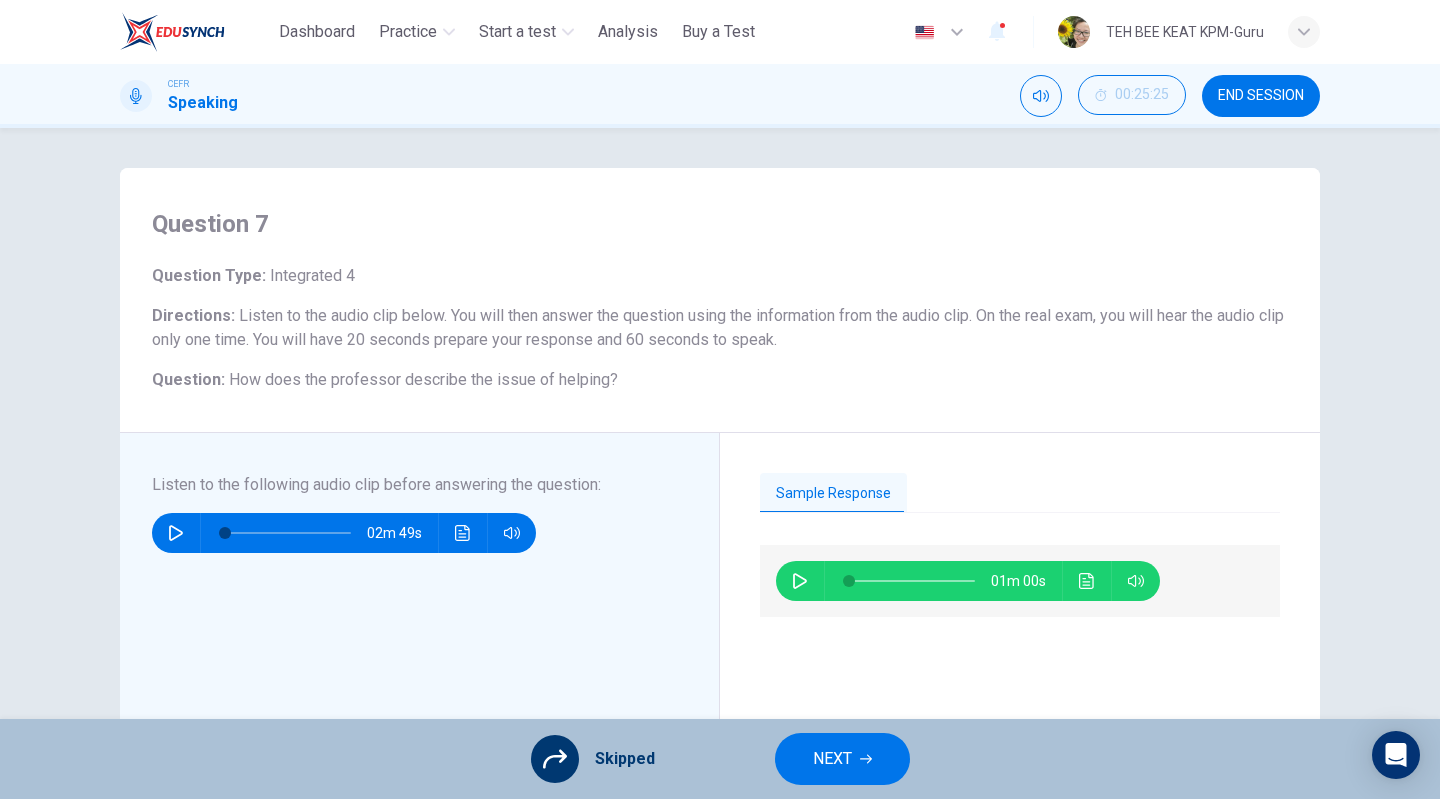 click on "NEXT" at bounding box center [832, 759] 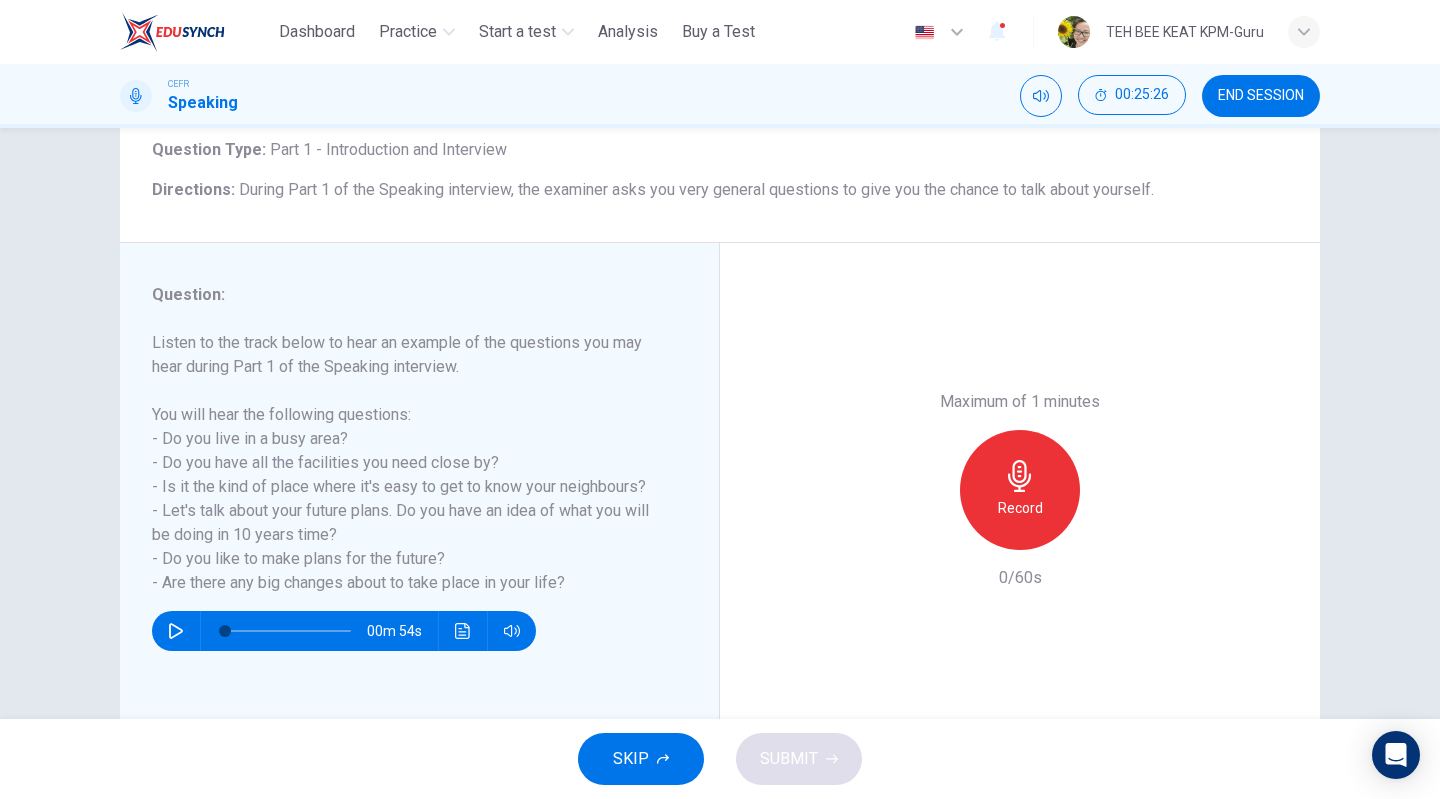scroll, scrollTop: 184, scrollLeft: 0, axis: vertical 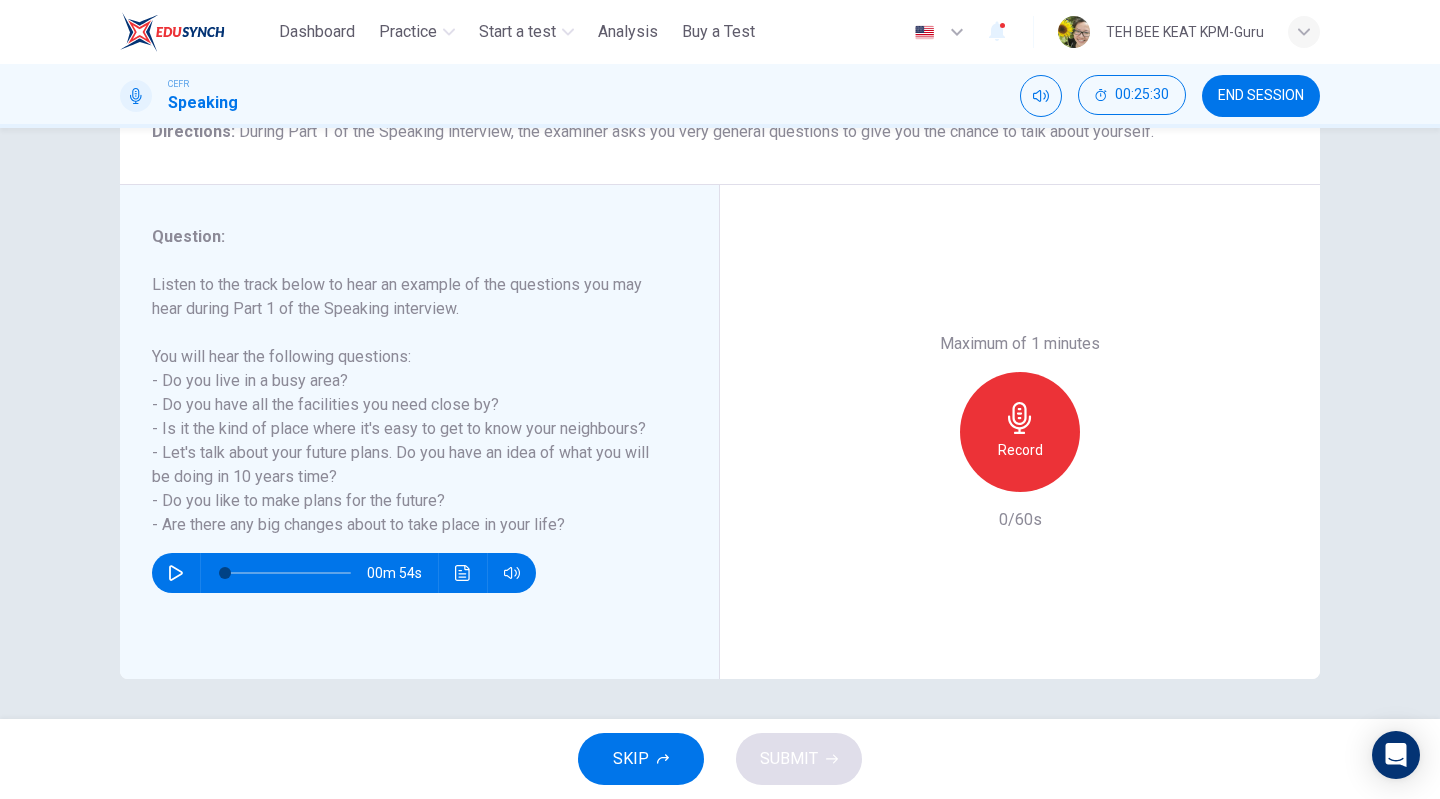 click 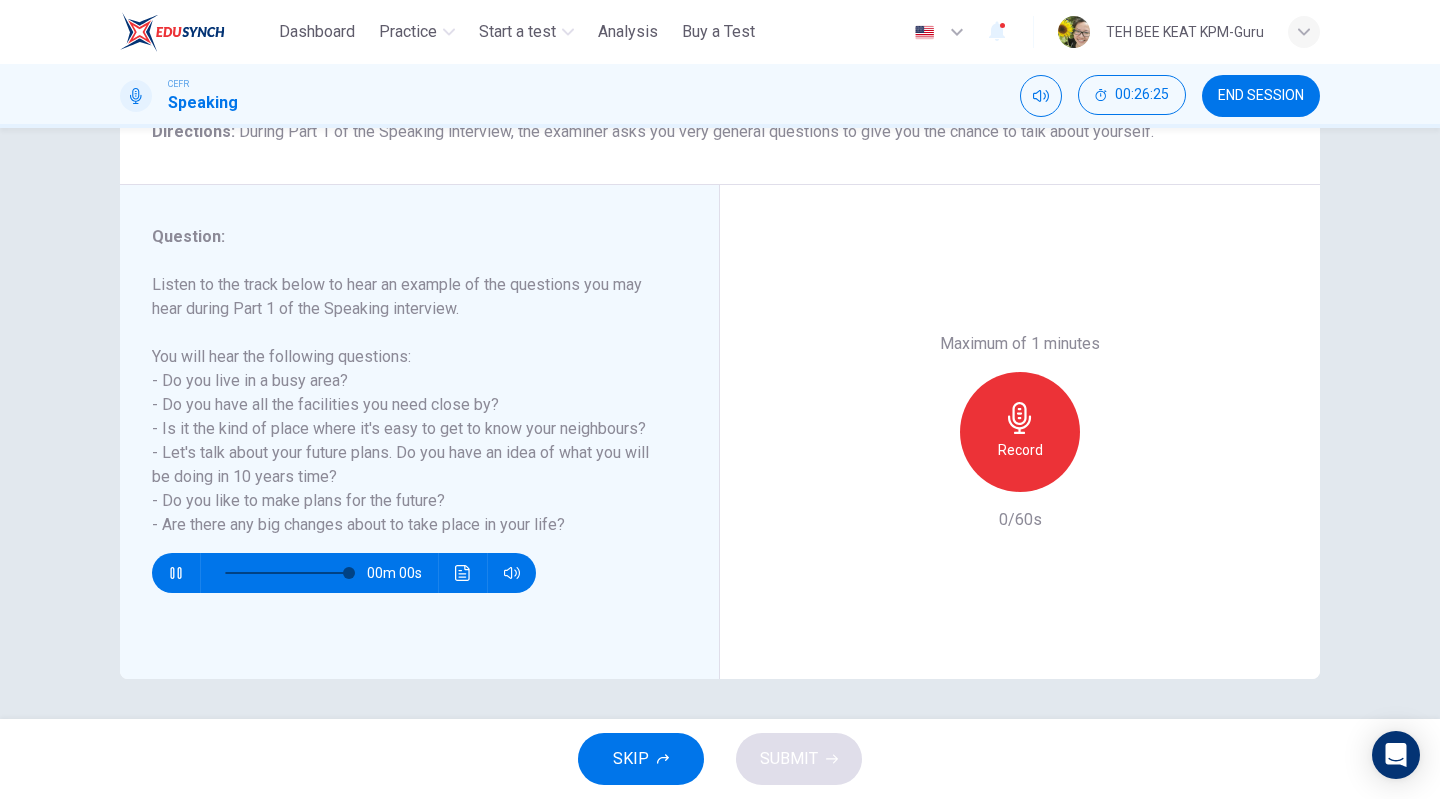 type on "*" 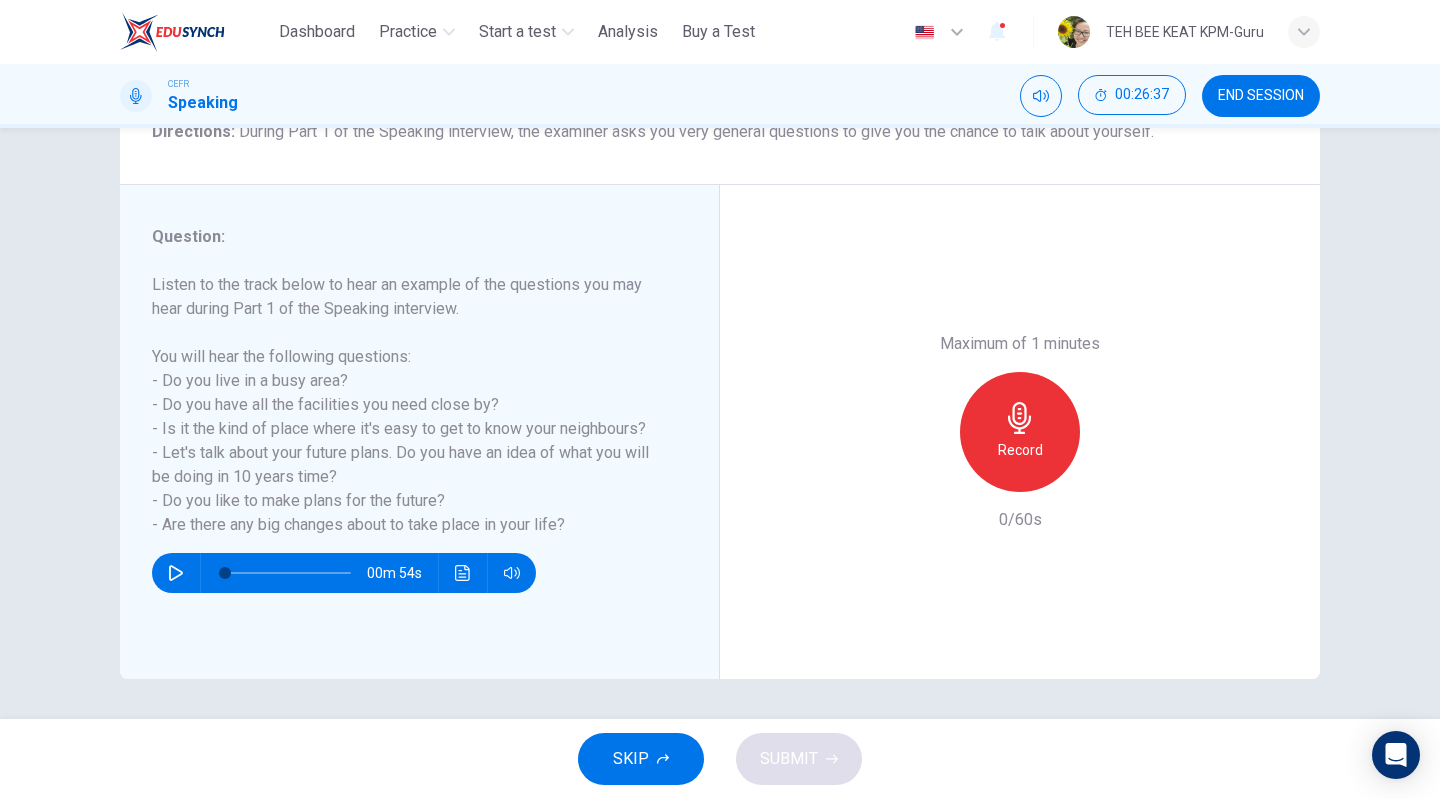 click 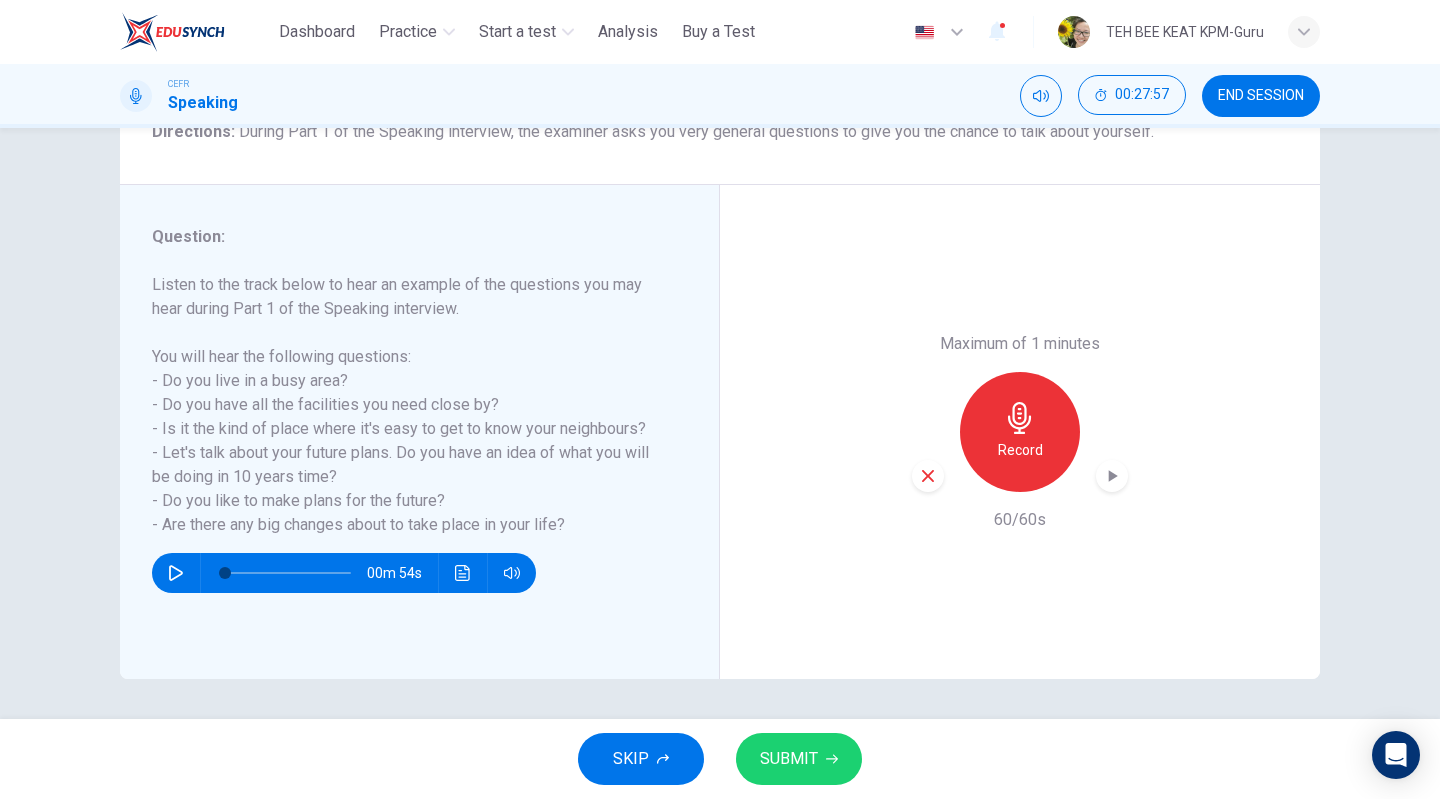 click 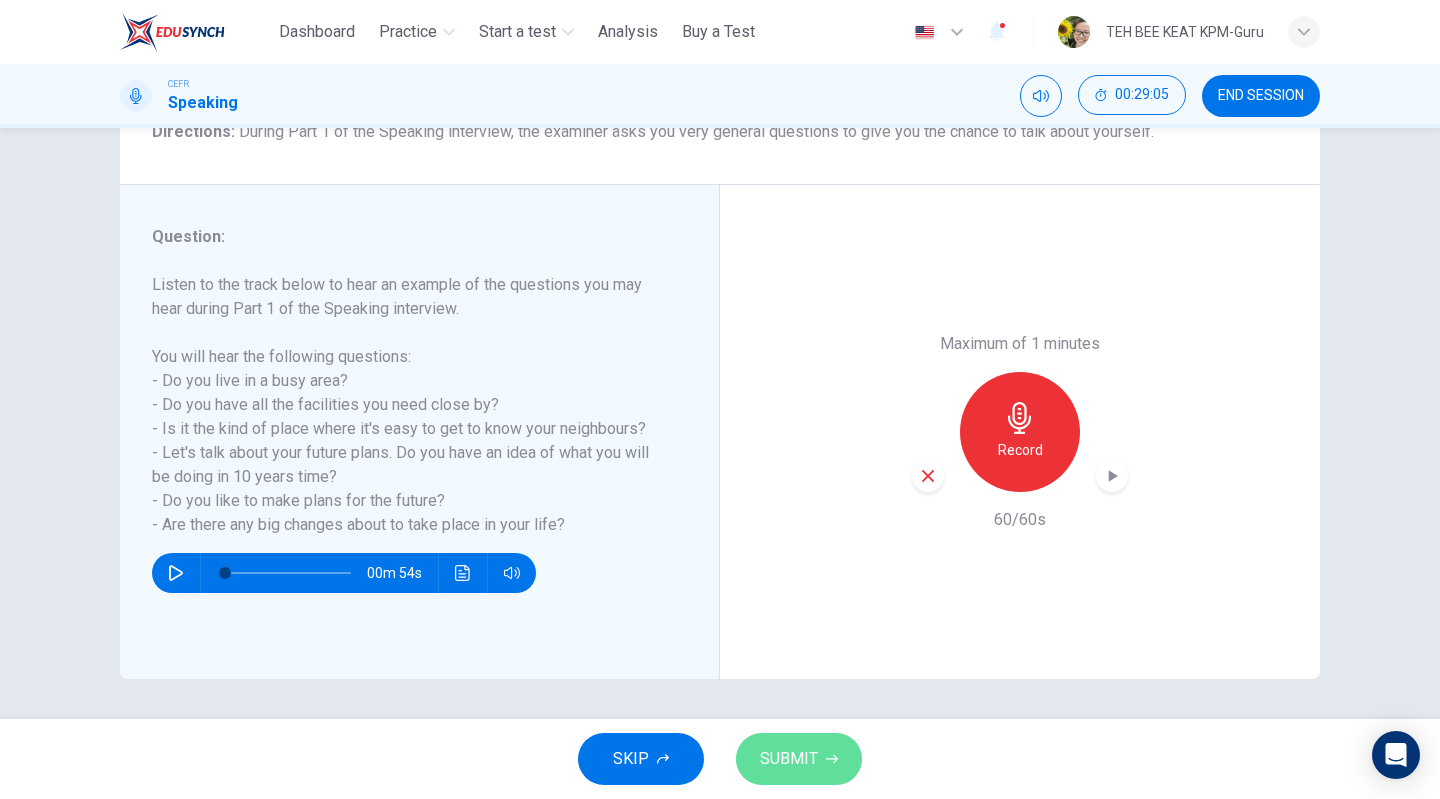 click on "SUBMIT" at bounding box center [789, 759] 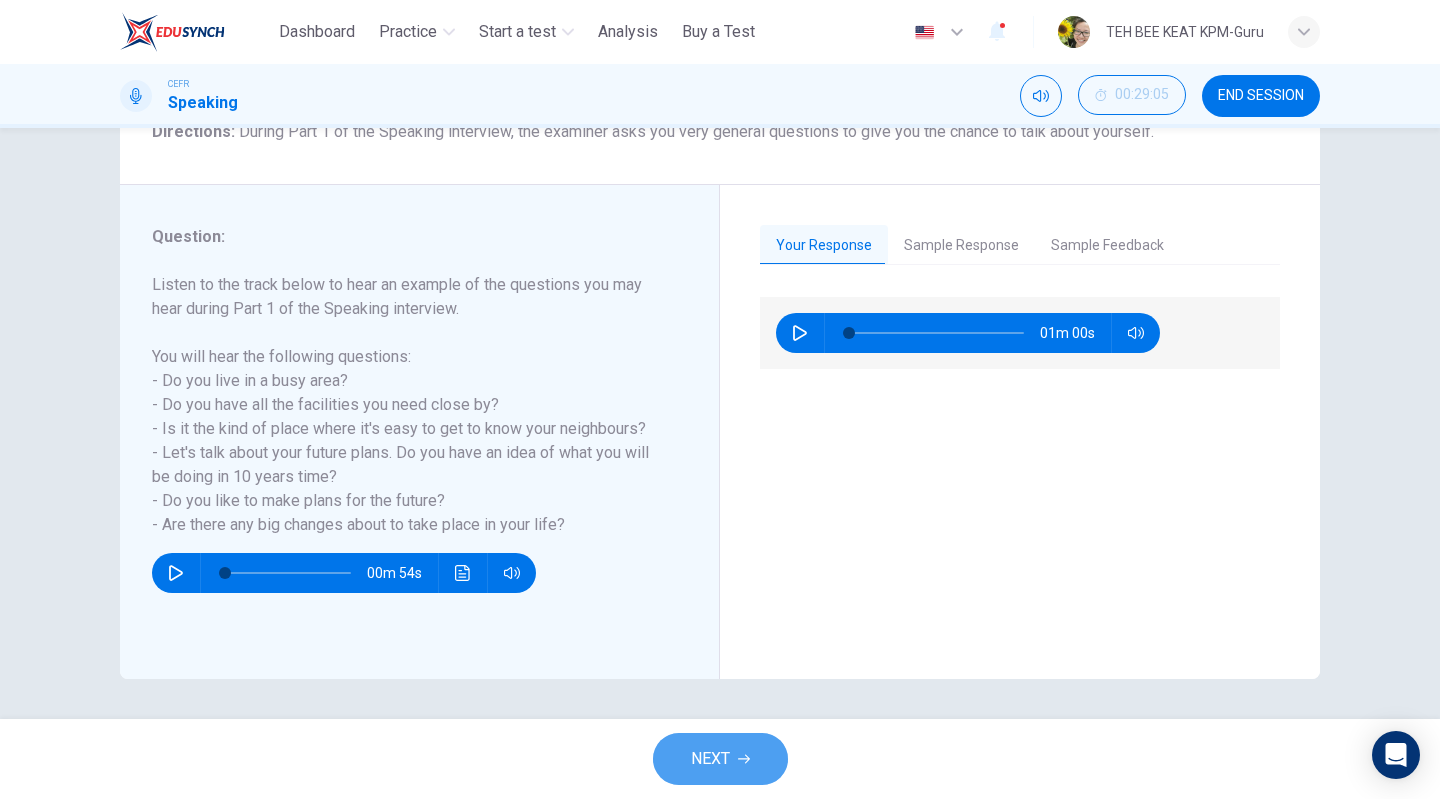 click on "NEXT" at bounding box center (720, 759) 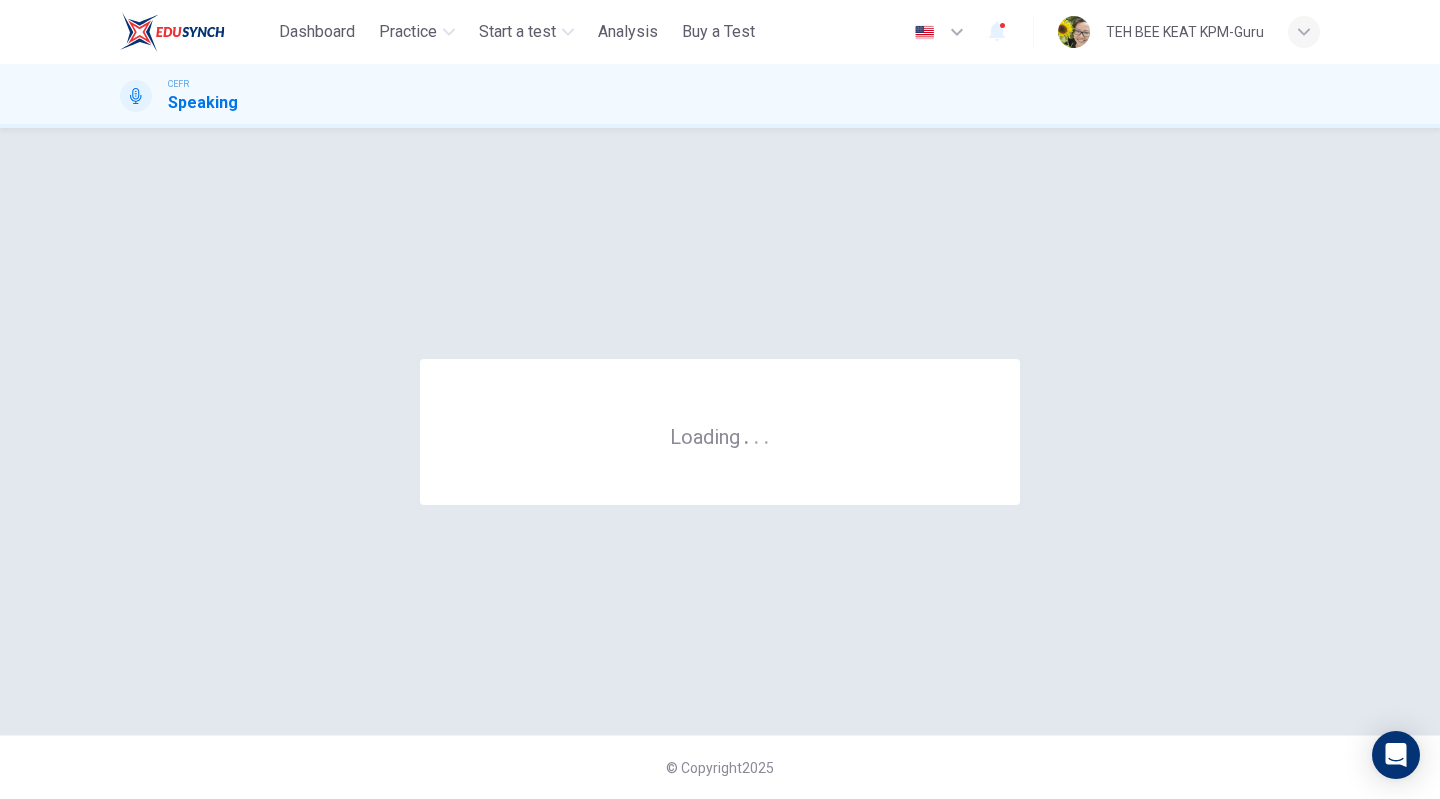 scroll, scrollTop: 0, scrollLeft: 0, axis: both 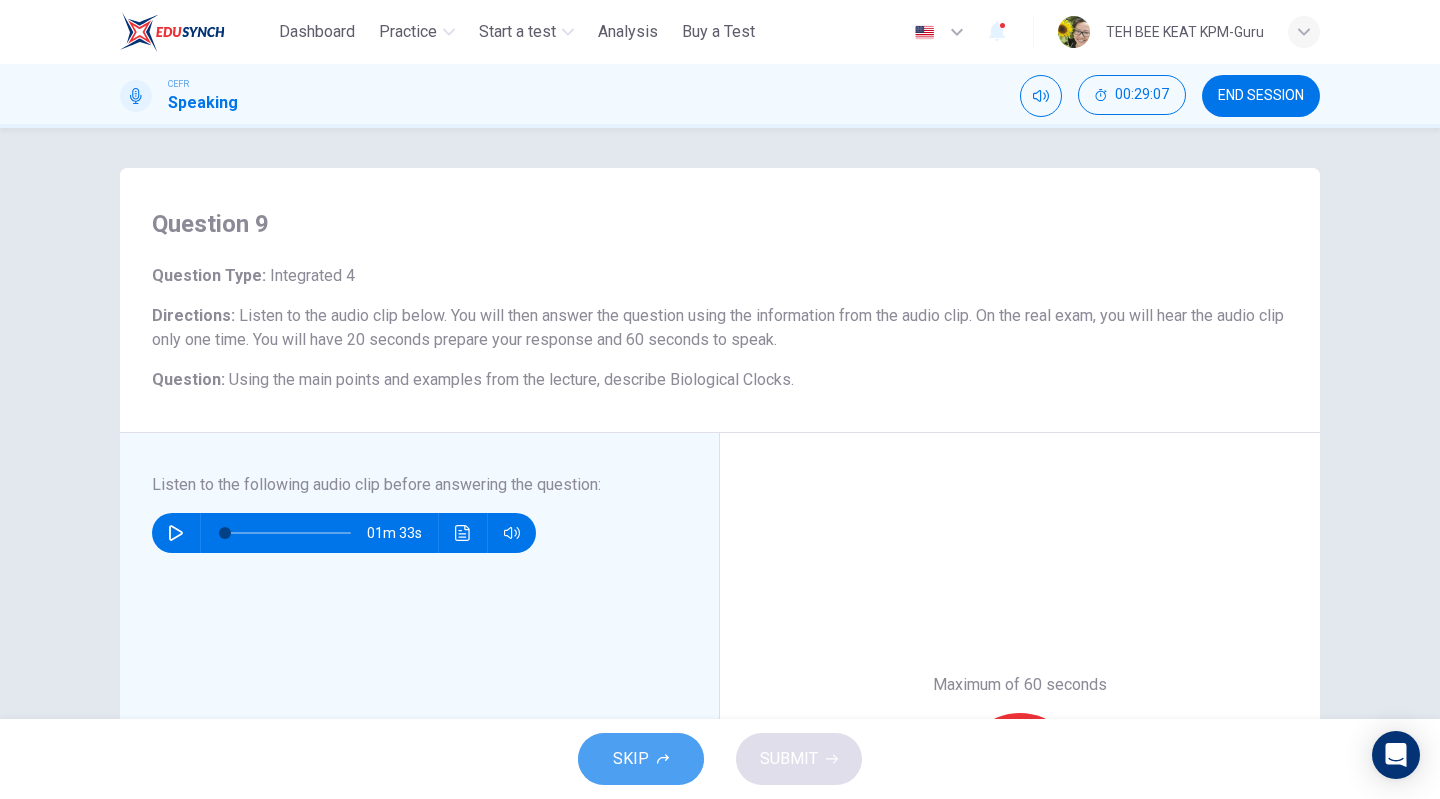 click on "SKIP" at bounding box center (641, 759) 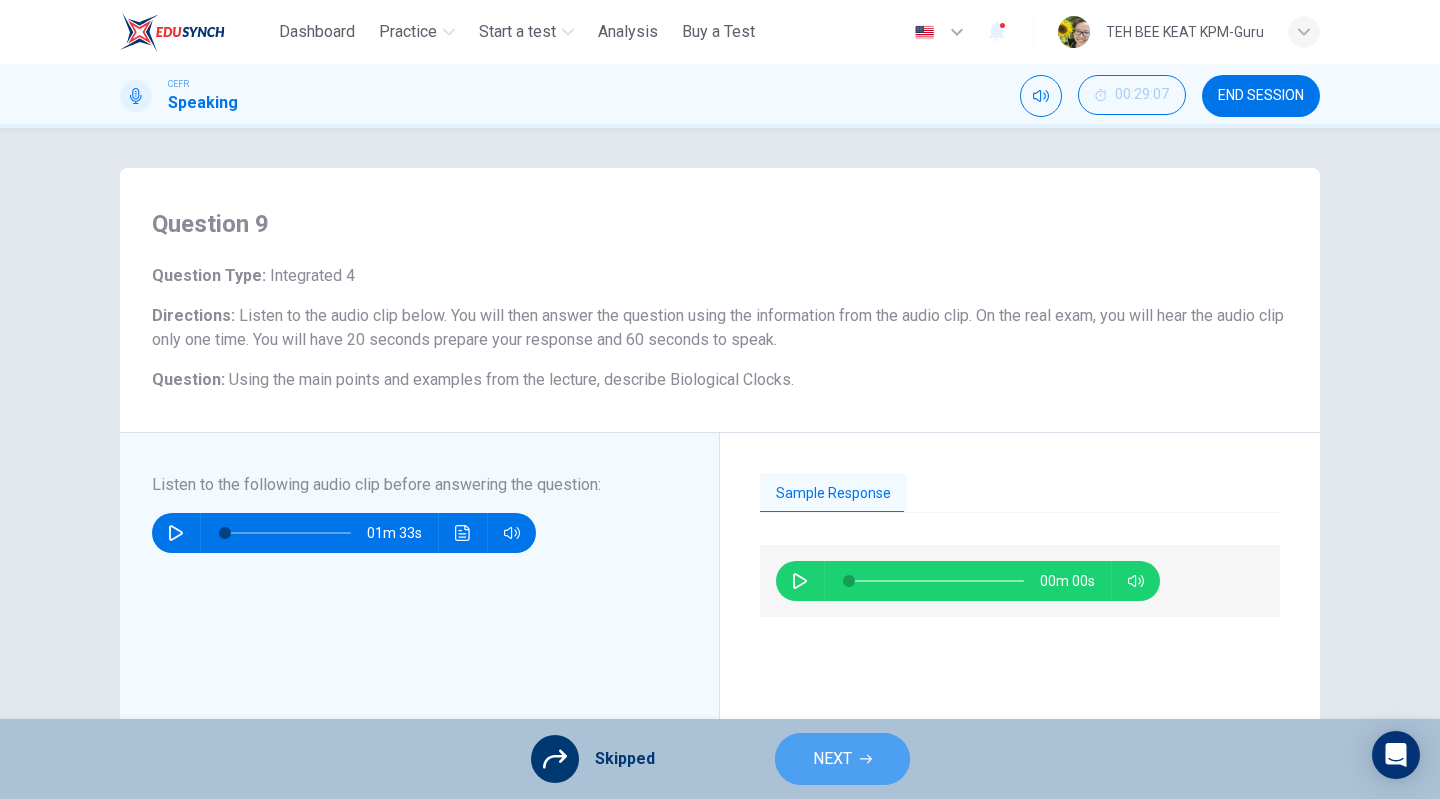 click on "NEXT" at bounding box center (842, 759) 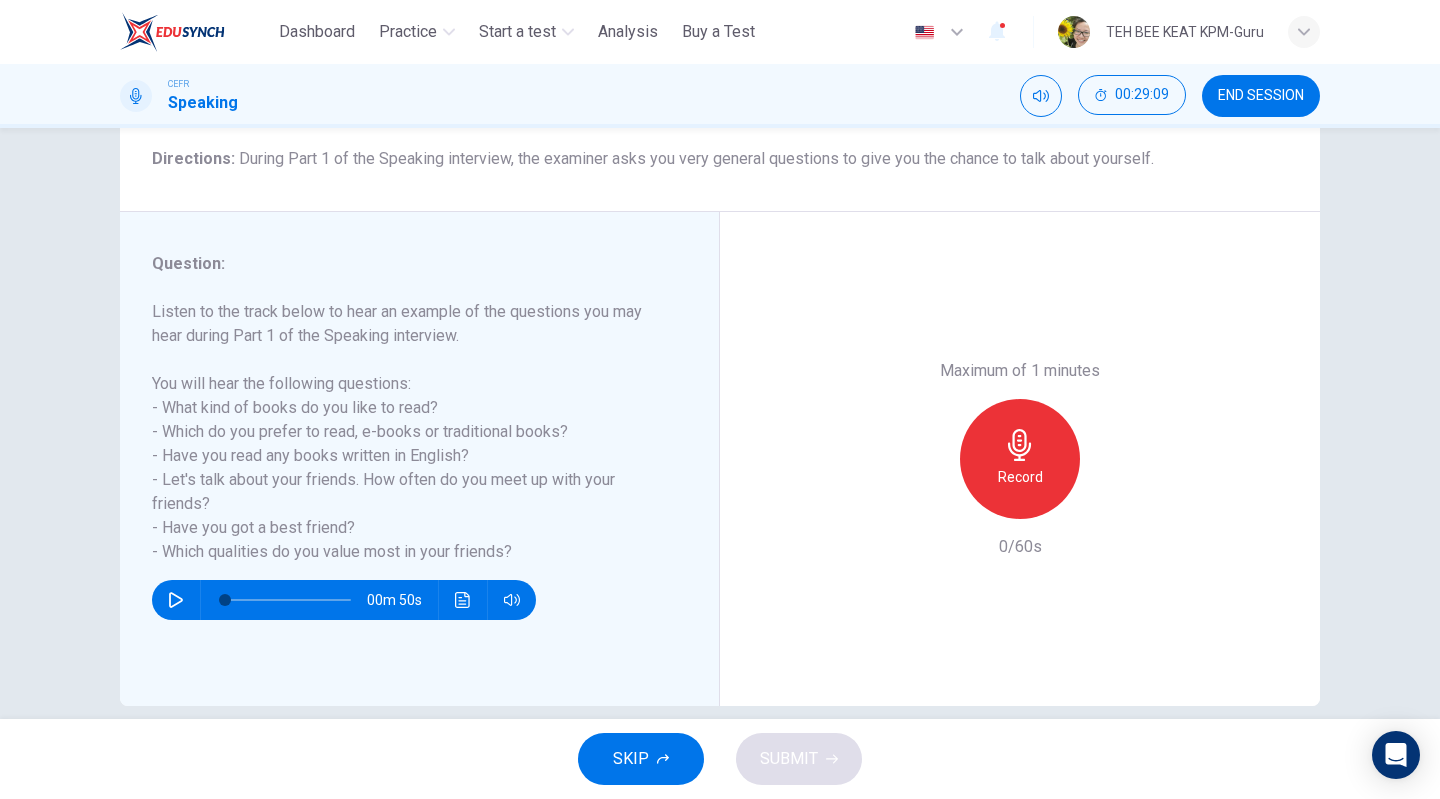 scroll, scrollTop: 159, scrollLeft: 0, axis: vertical 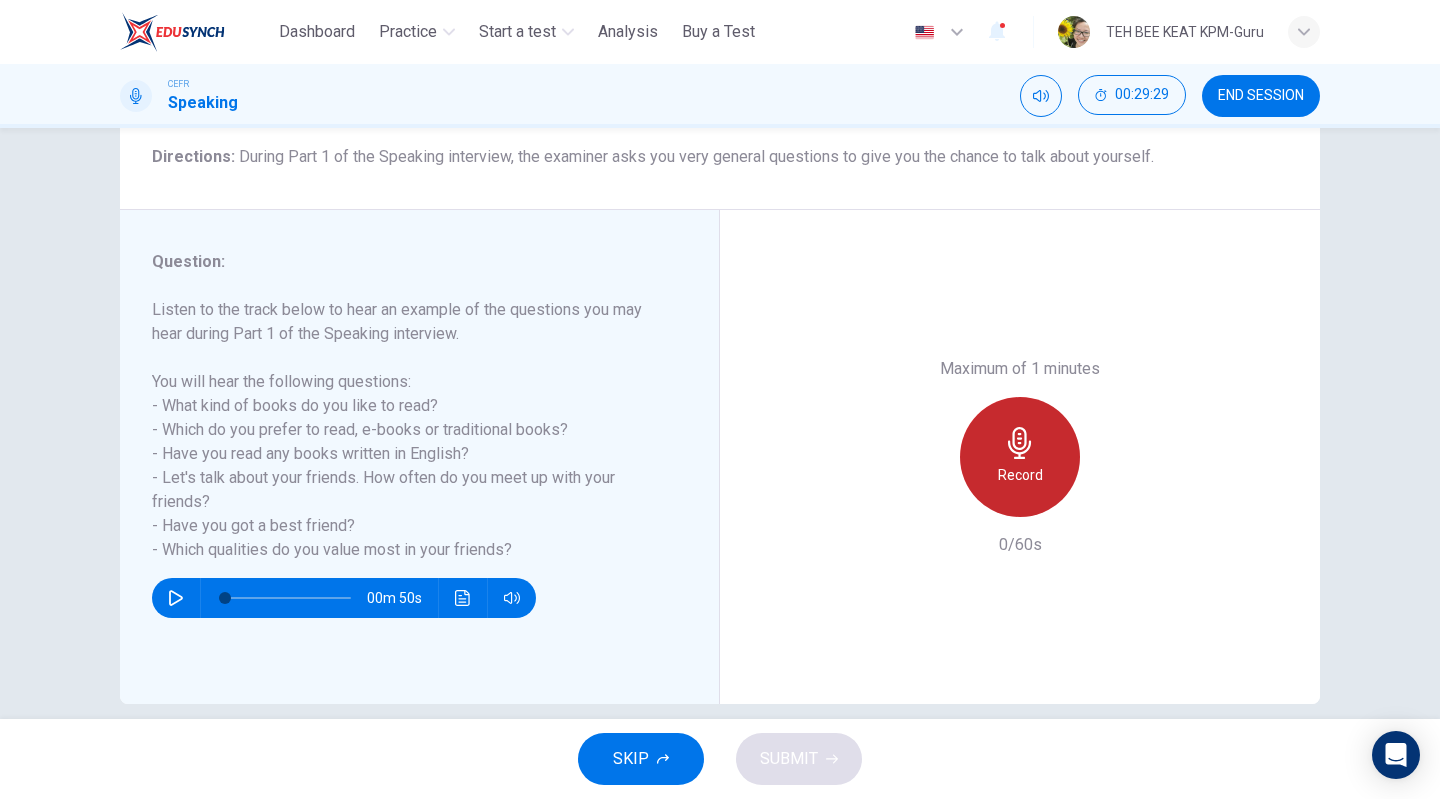 click on "Record" at bounding box center [1020, 457] 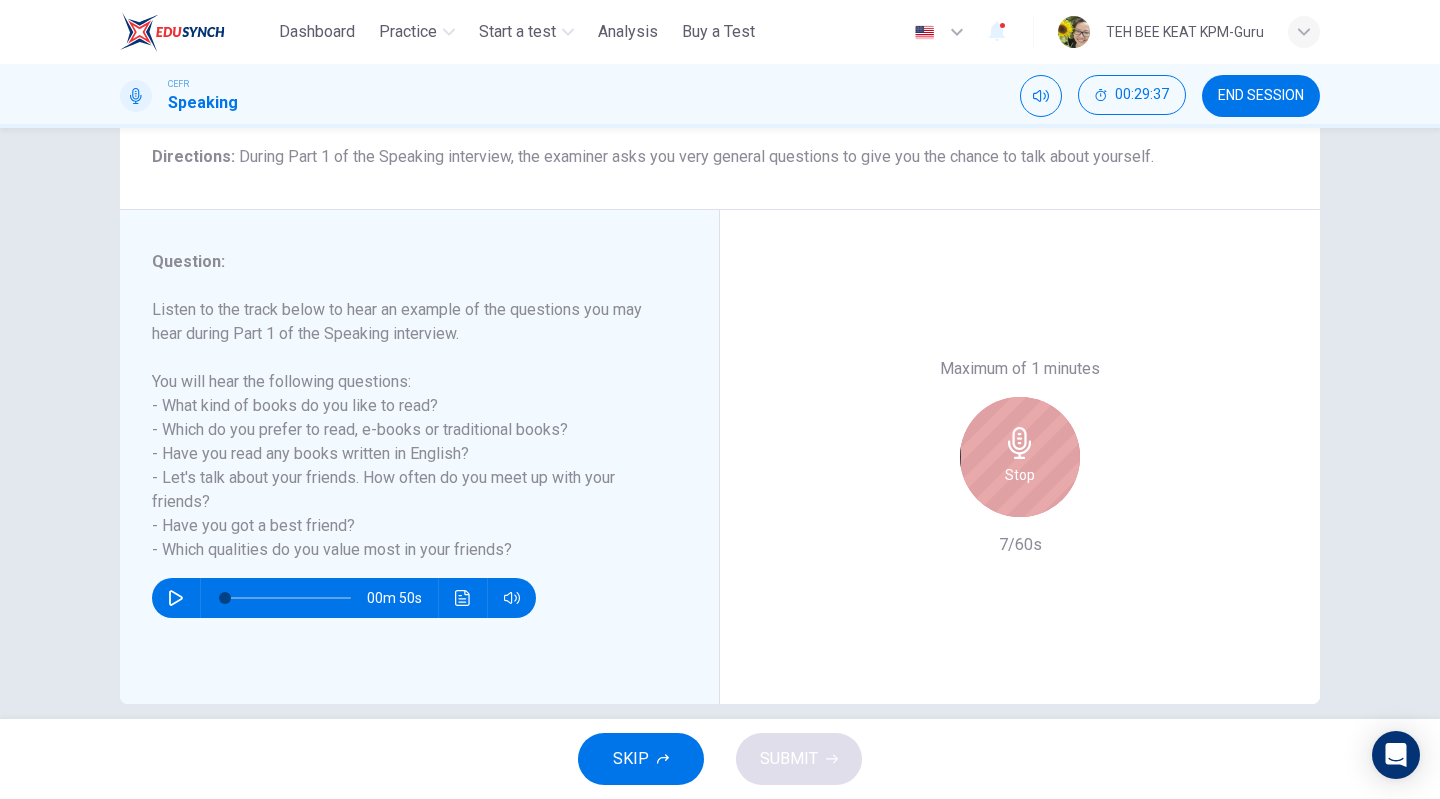 click on "Stop" at bounding box center (1020, 457) 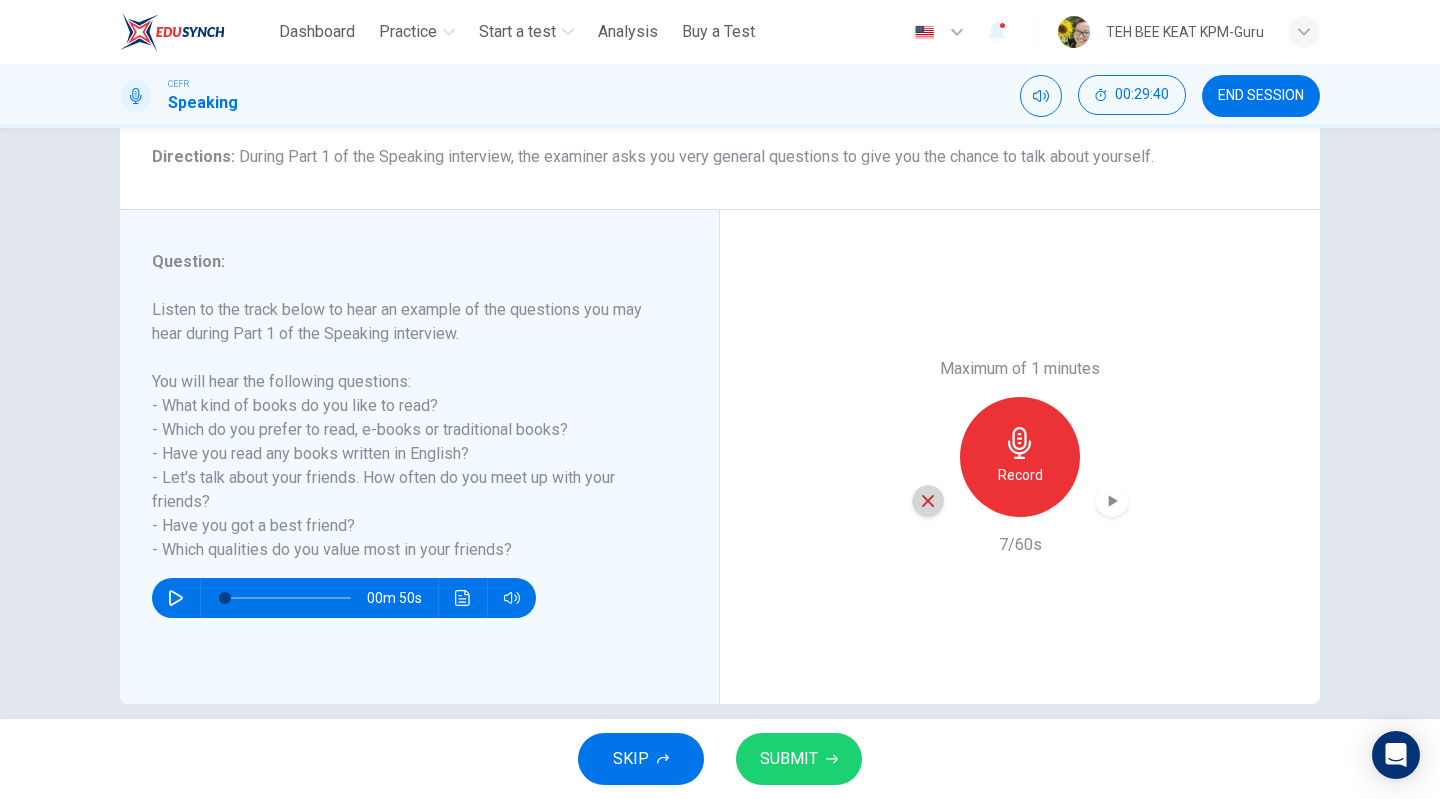 click 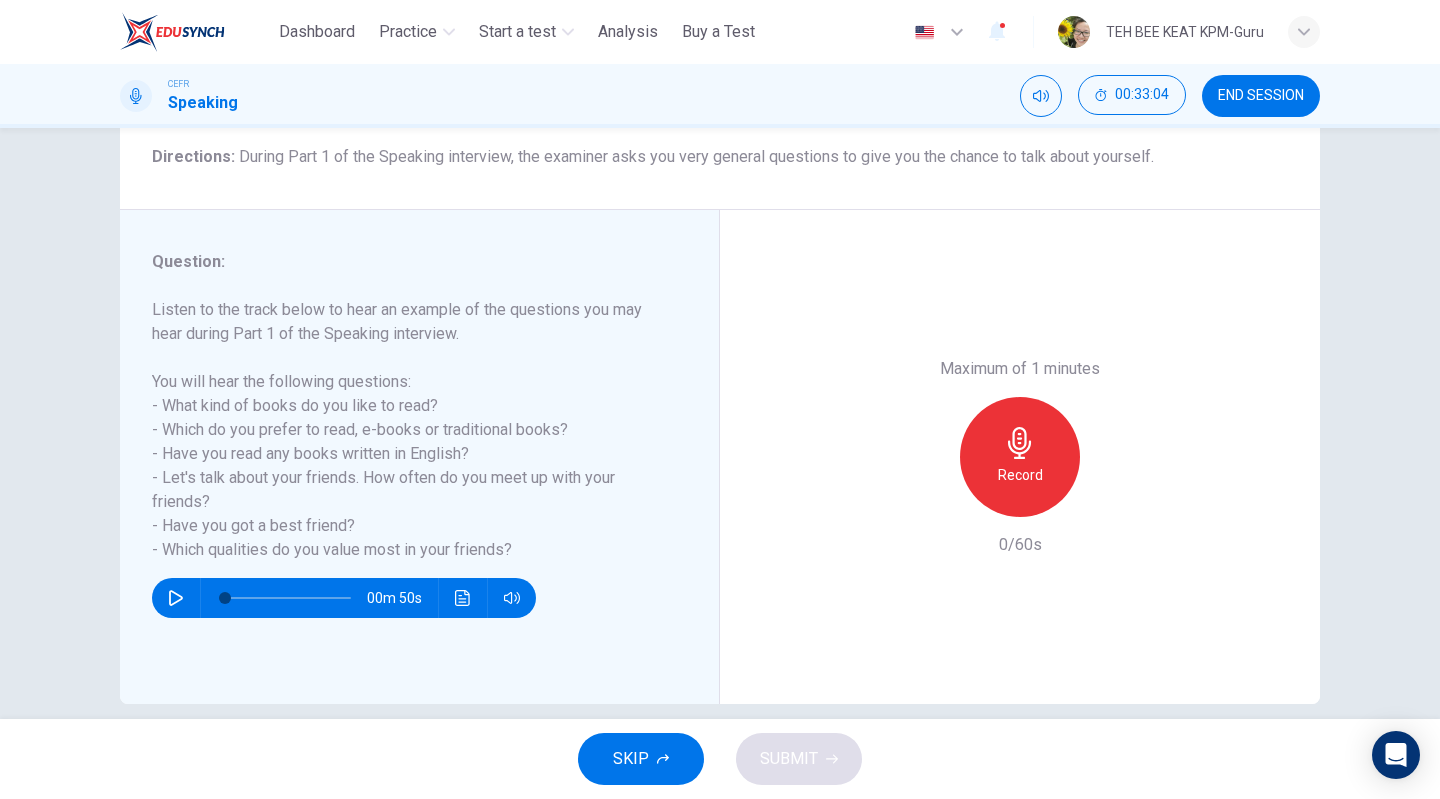 click 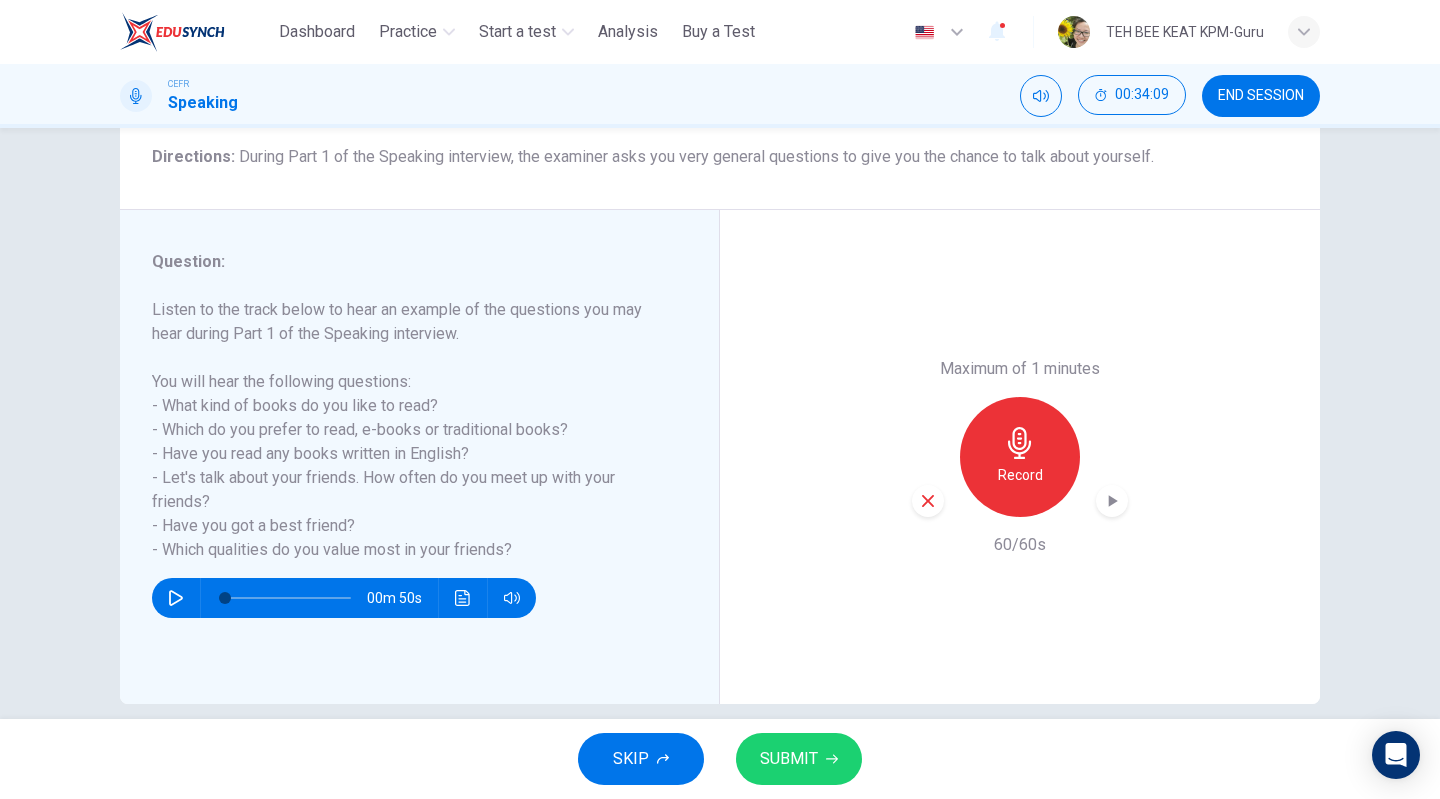 click 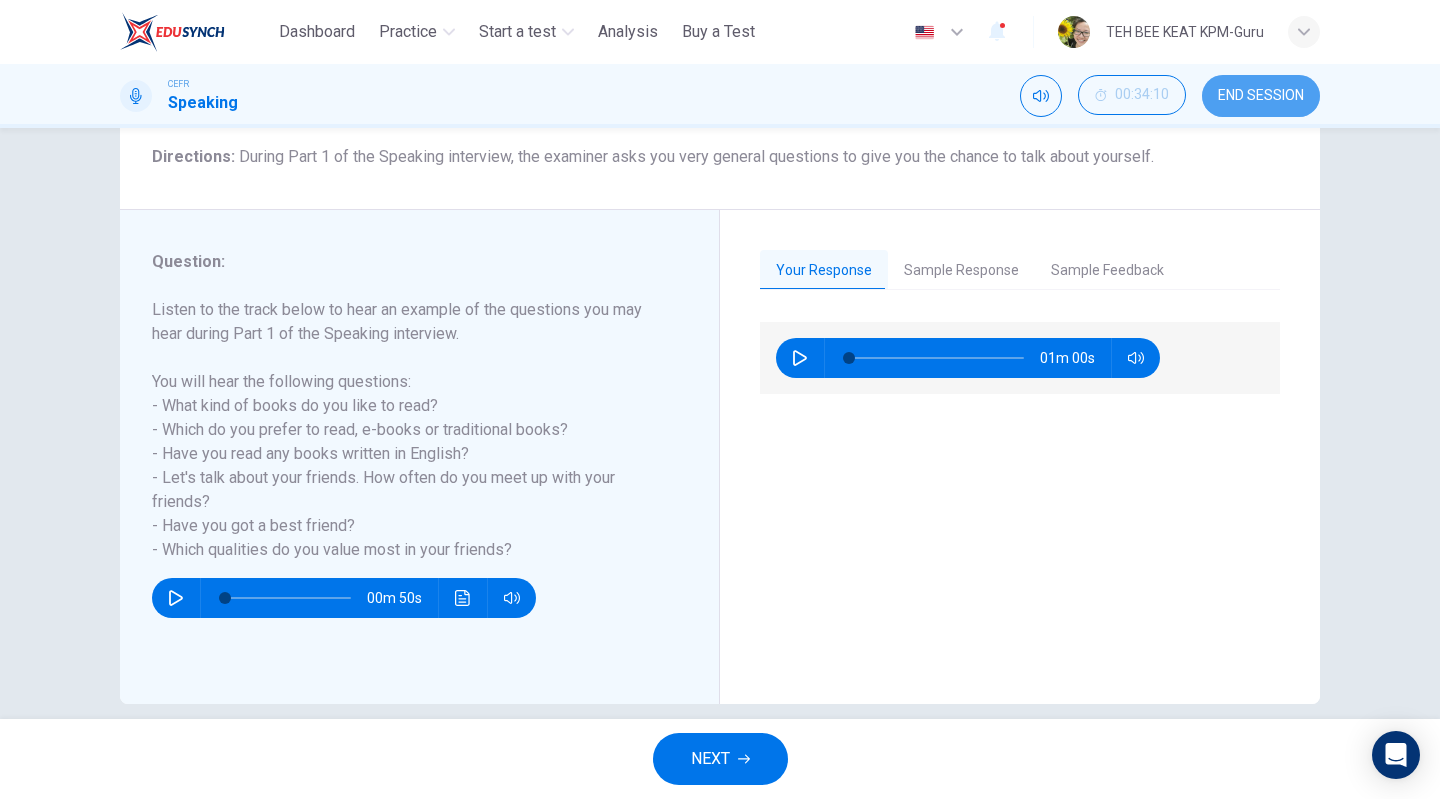 click on "END SESSION" at bounding box center (1261, 96) 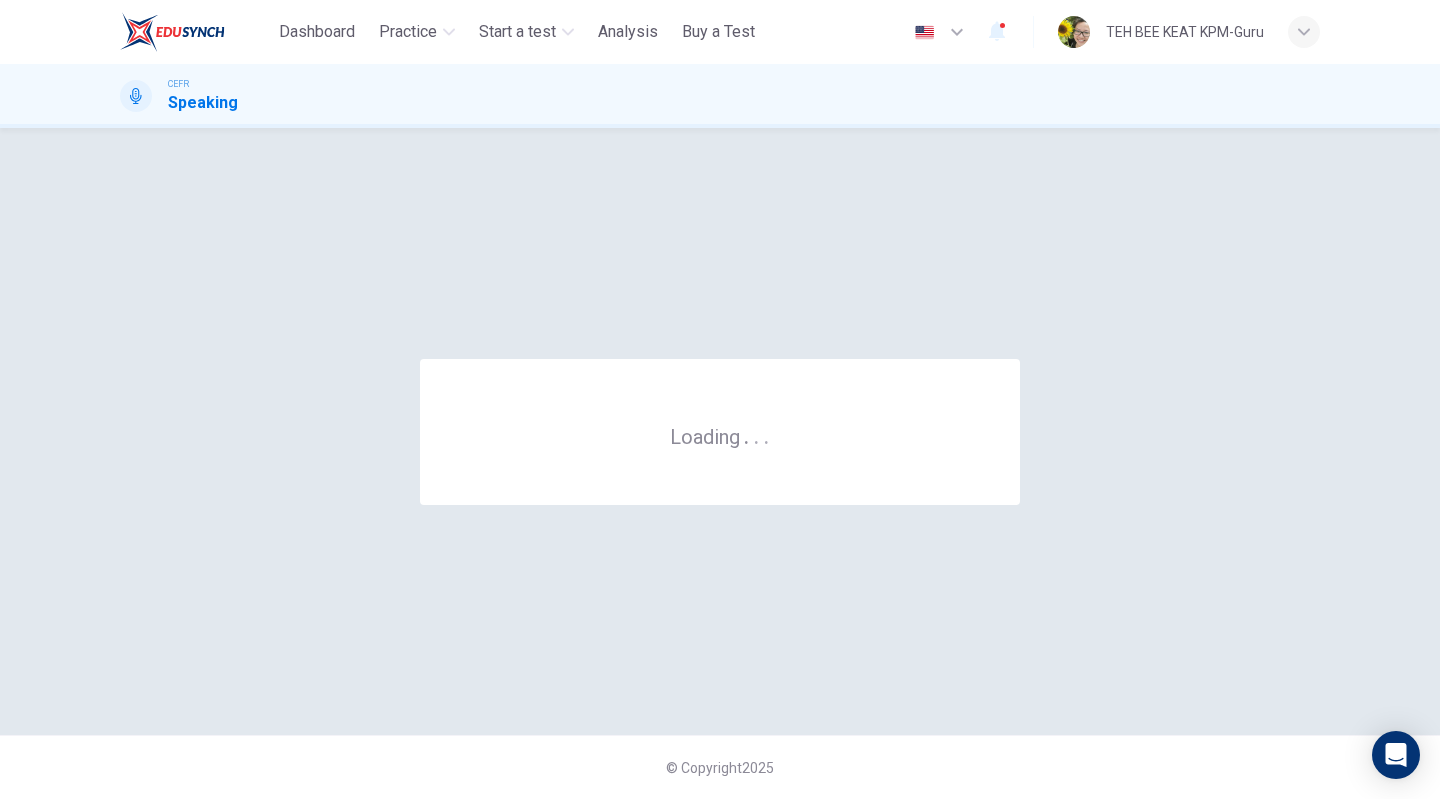 scroll, scrollTop: 0, scrollLeft: 0, axis: both 